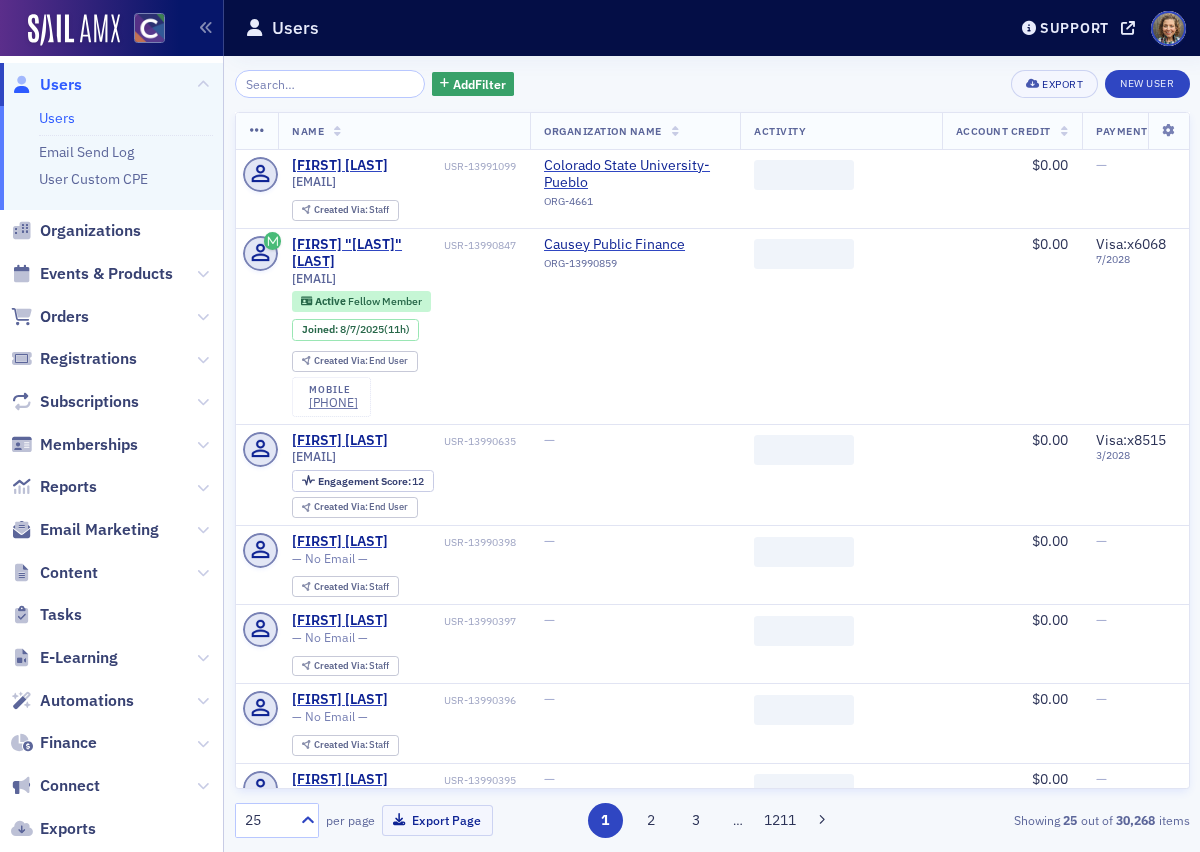 scroll, scrollTop: 0, scrollLeft: 0, axis: both 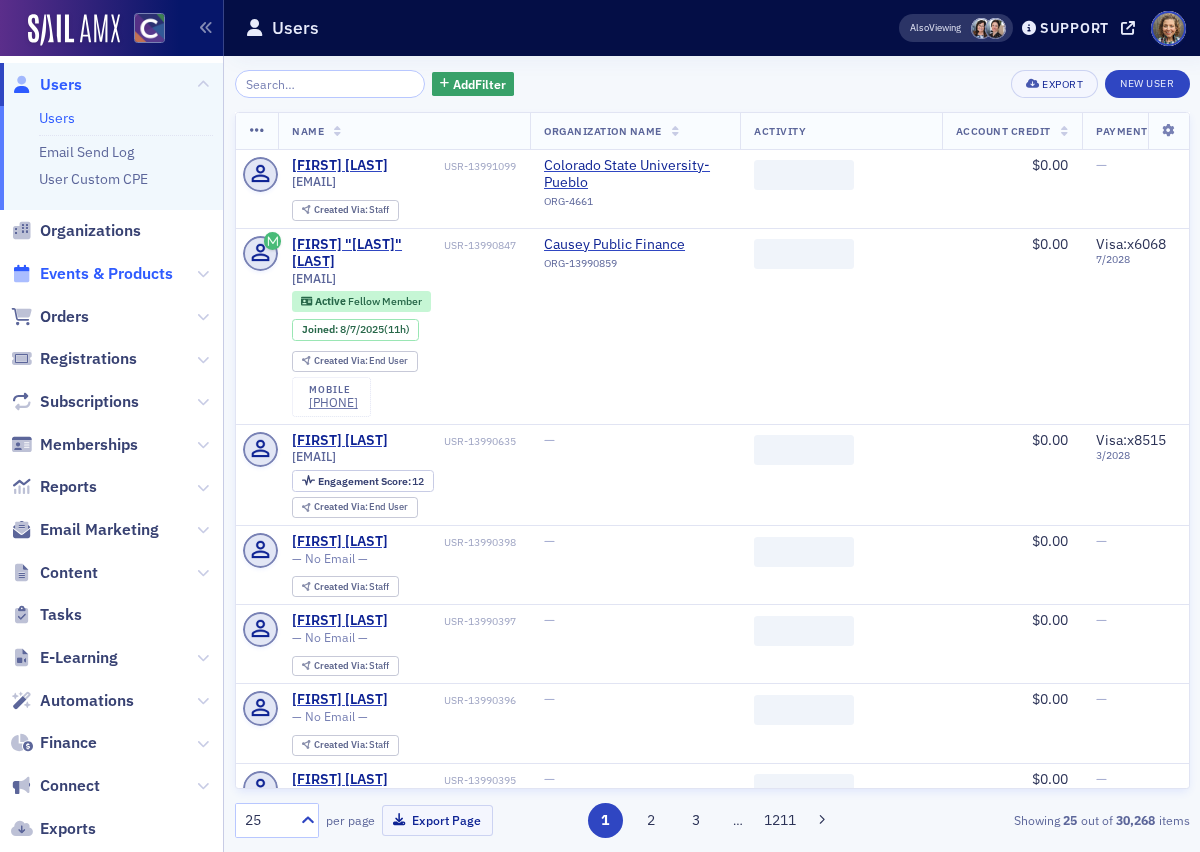 click on "Events & Products" 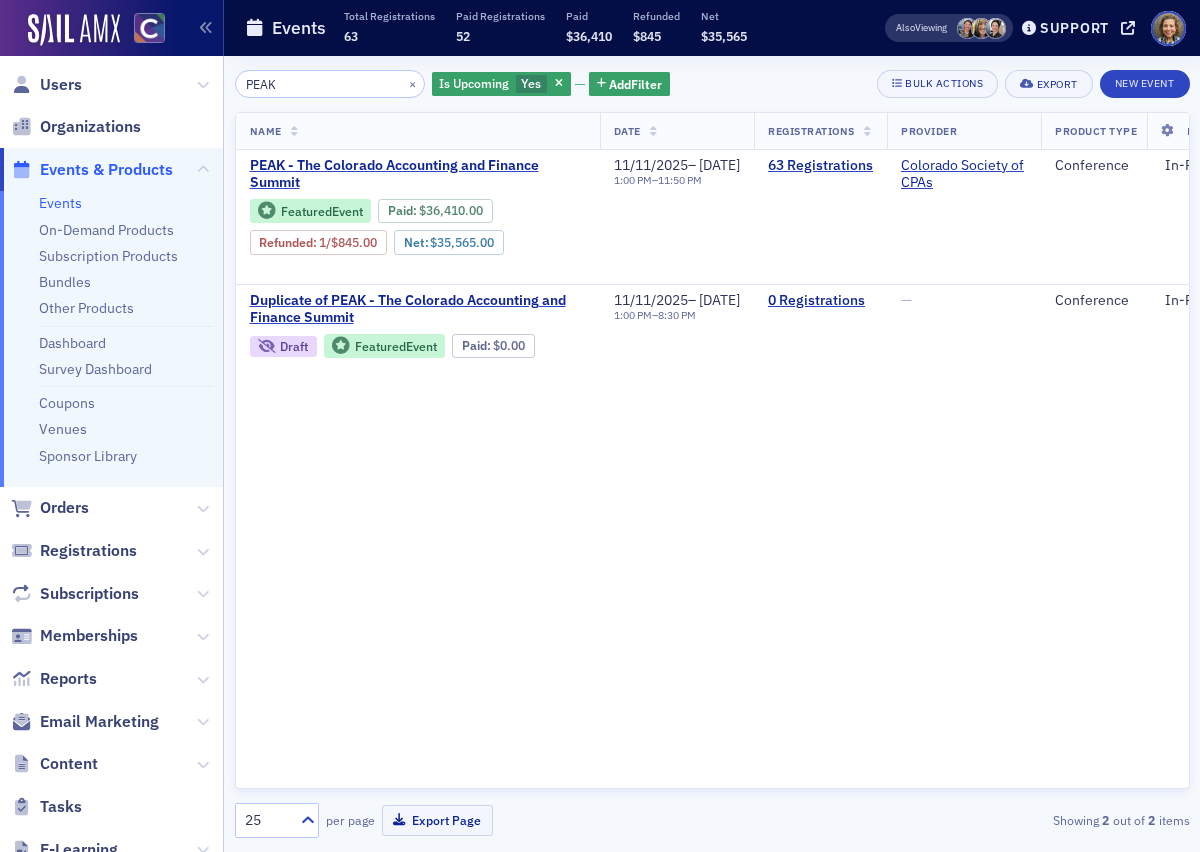 drag, startPoint x: 312, startPoint y: 83, endPoint x: 157, endPoint y: 57, distance: 157.16551 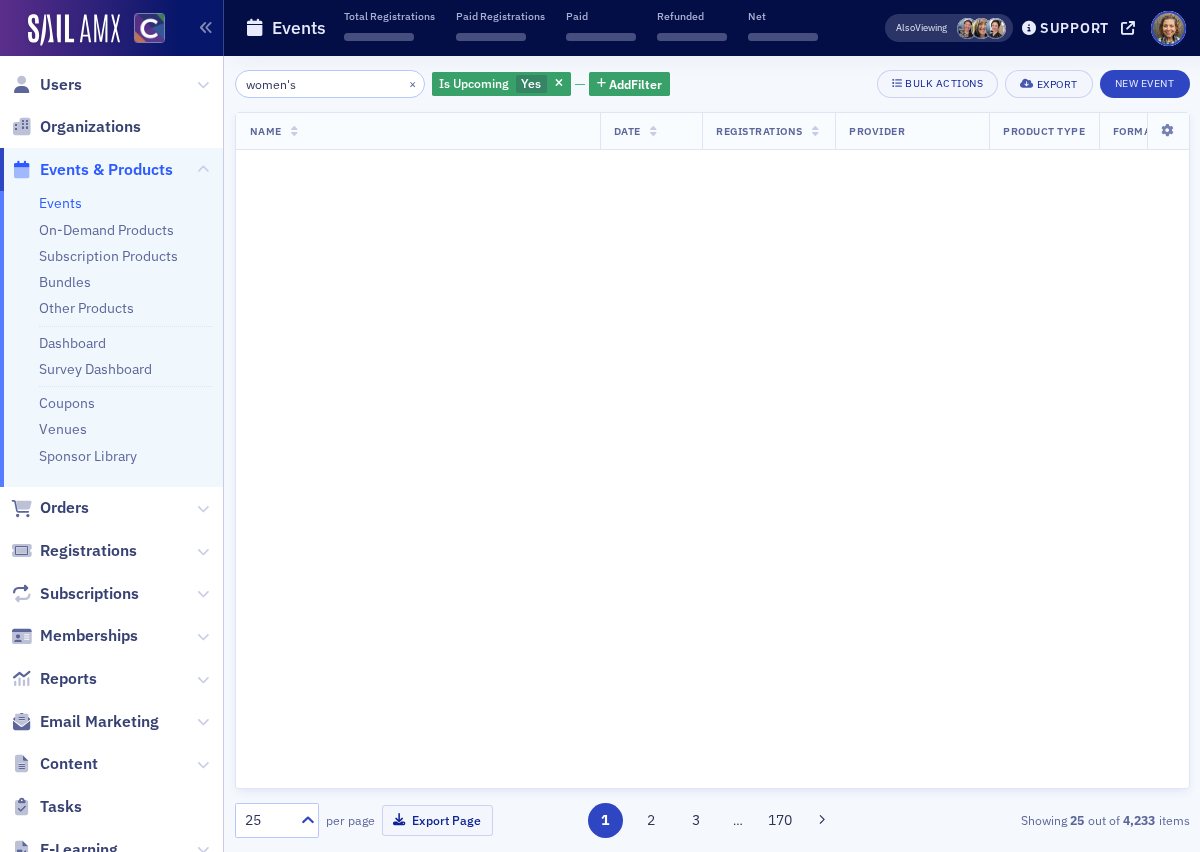 type on "women's" 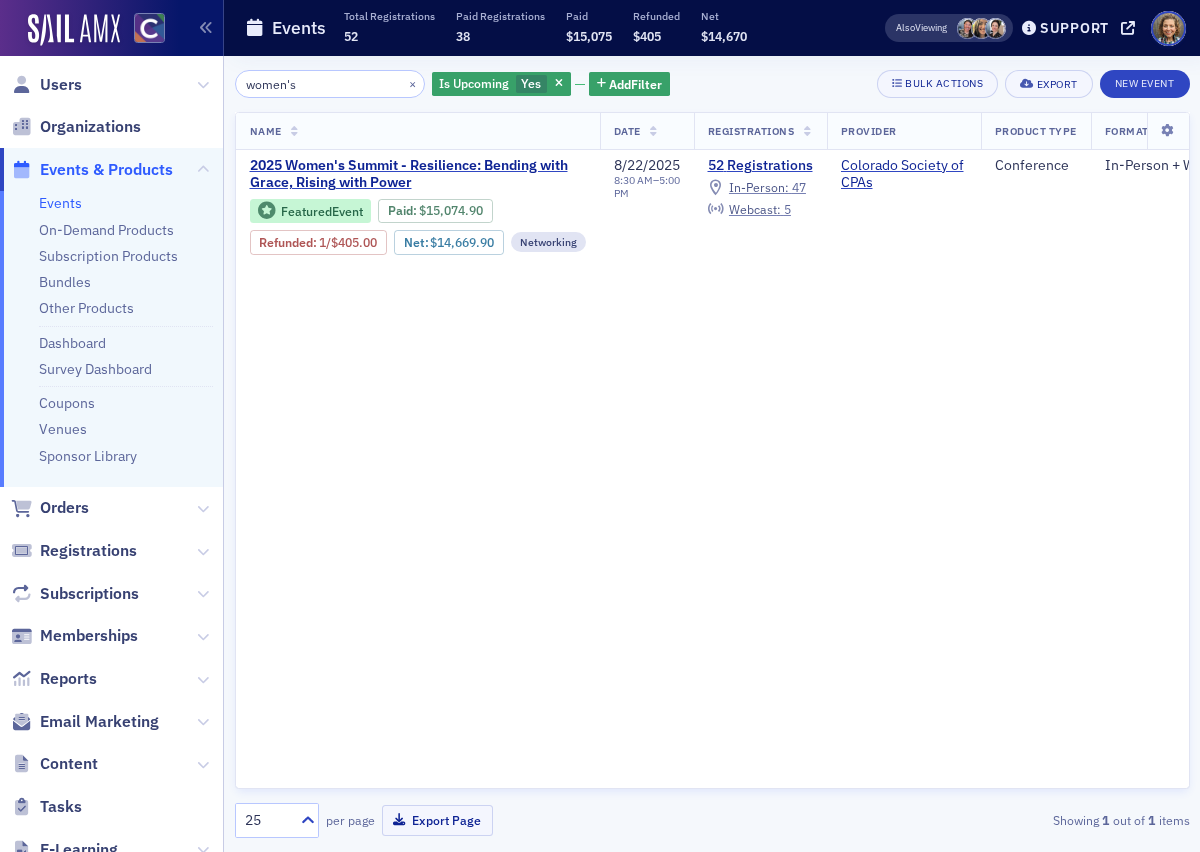 drag, startPoint x: 321, startPoint y: 80, endPoint x: 175, endPoint y: 40, distance: 151.38031 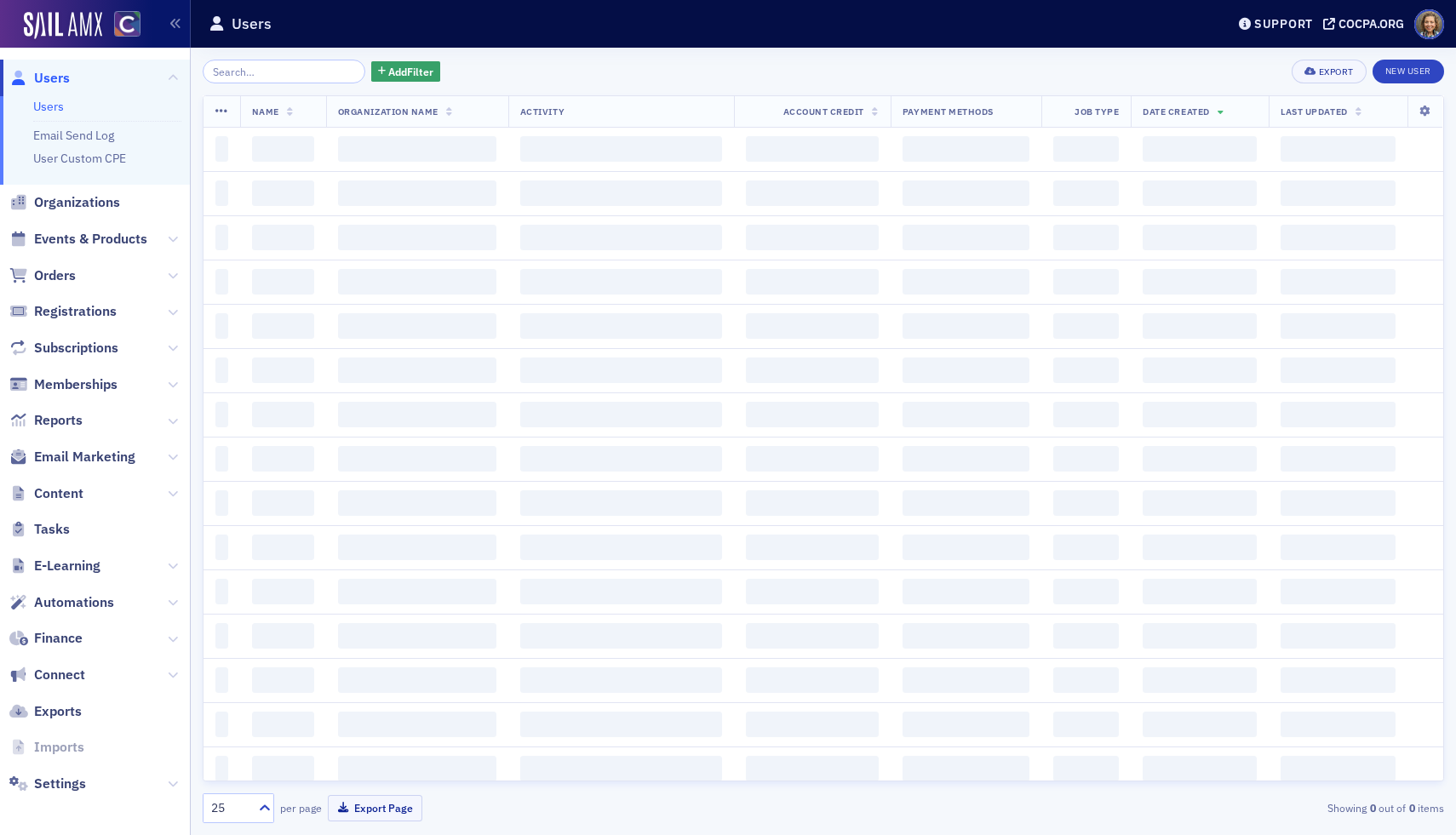 scroll, scrollTop: 0, scrollLeft: 0, axis: both 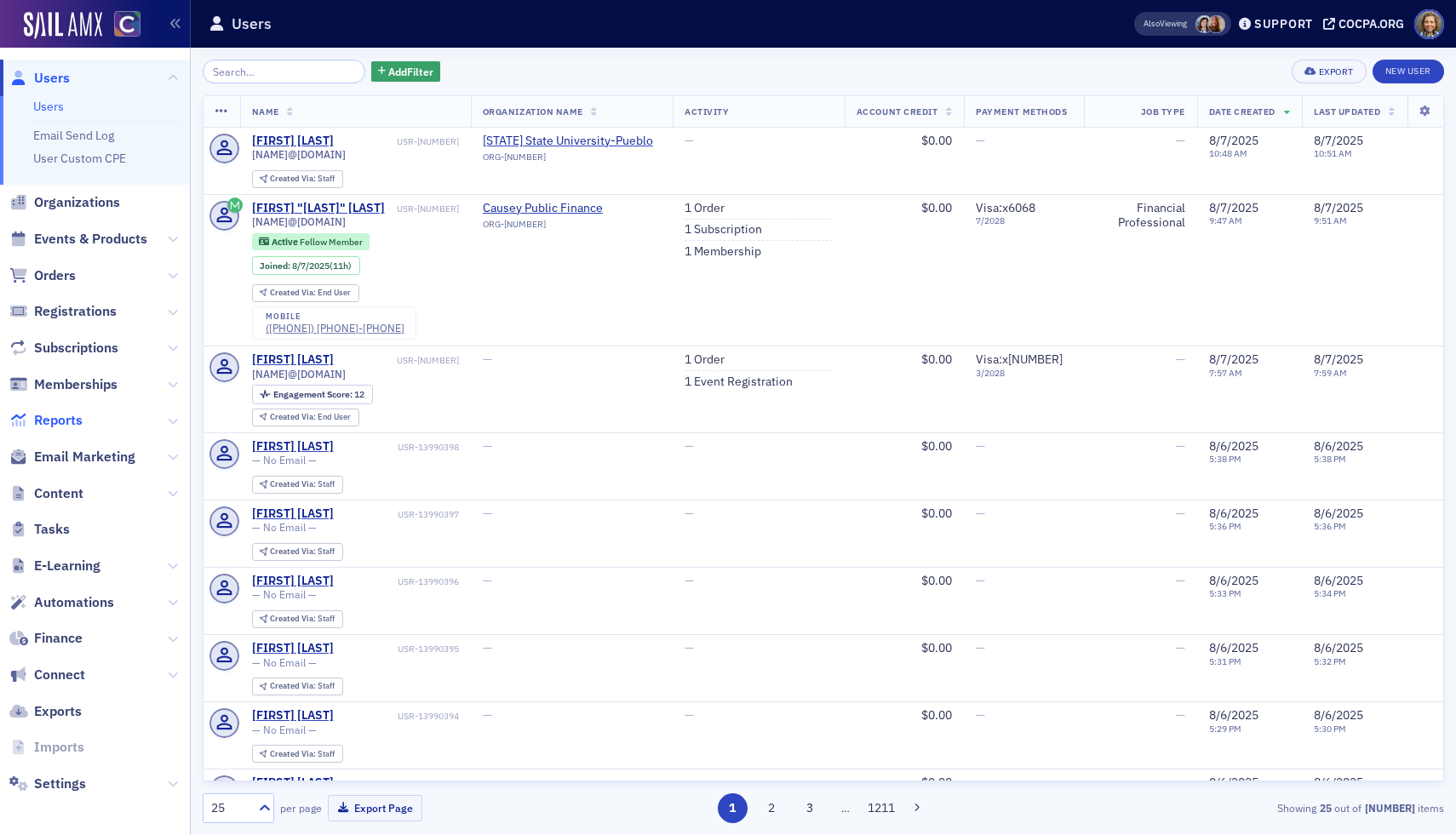 click on "Reports" 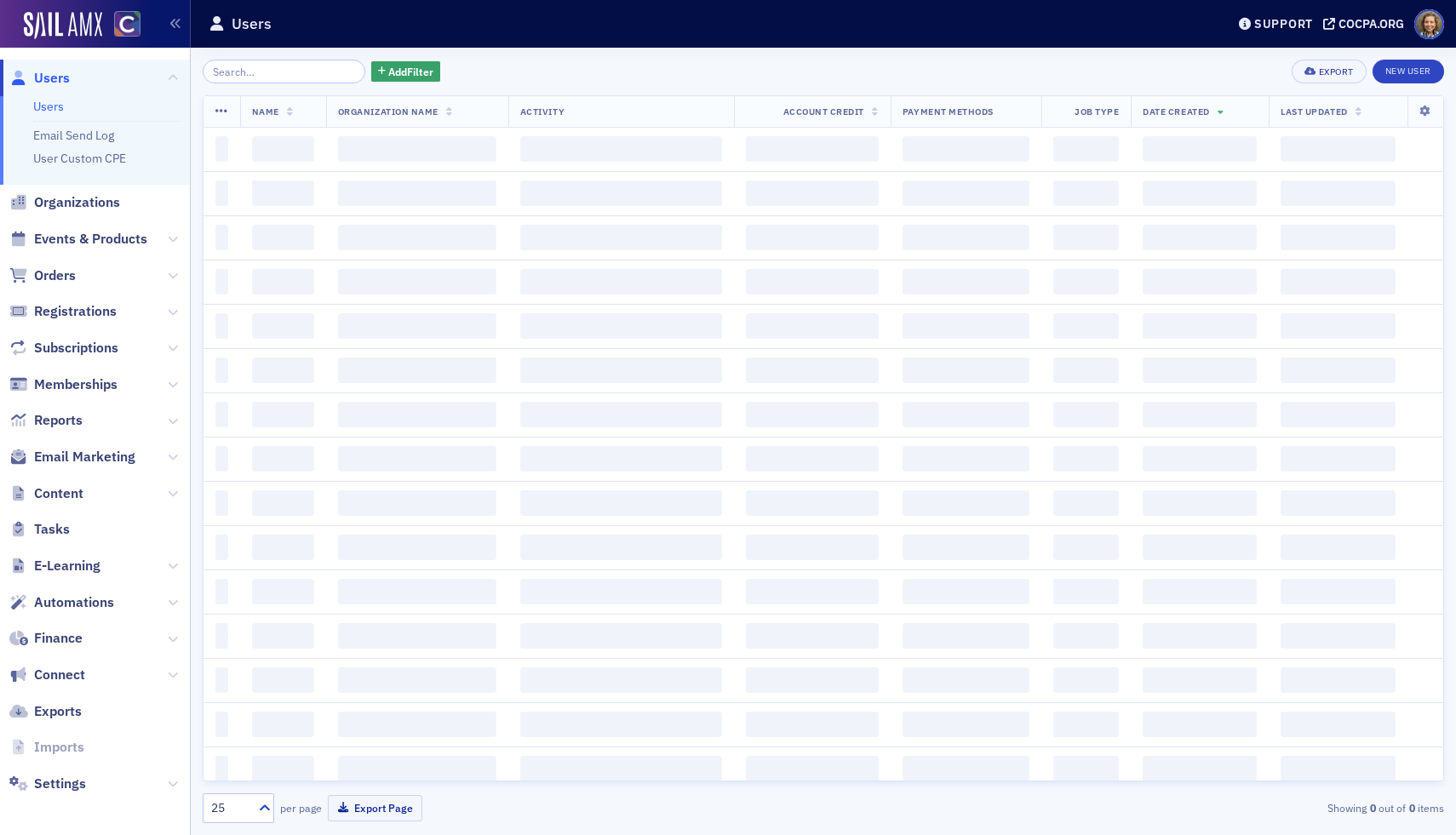 scroll, scrollTop: 0, scrollLeft: 0, axis: both 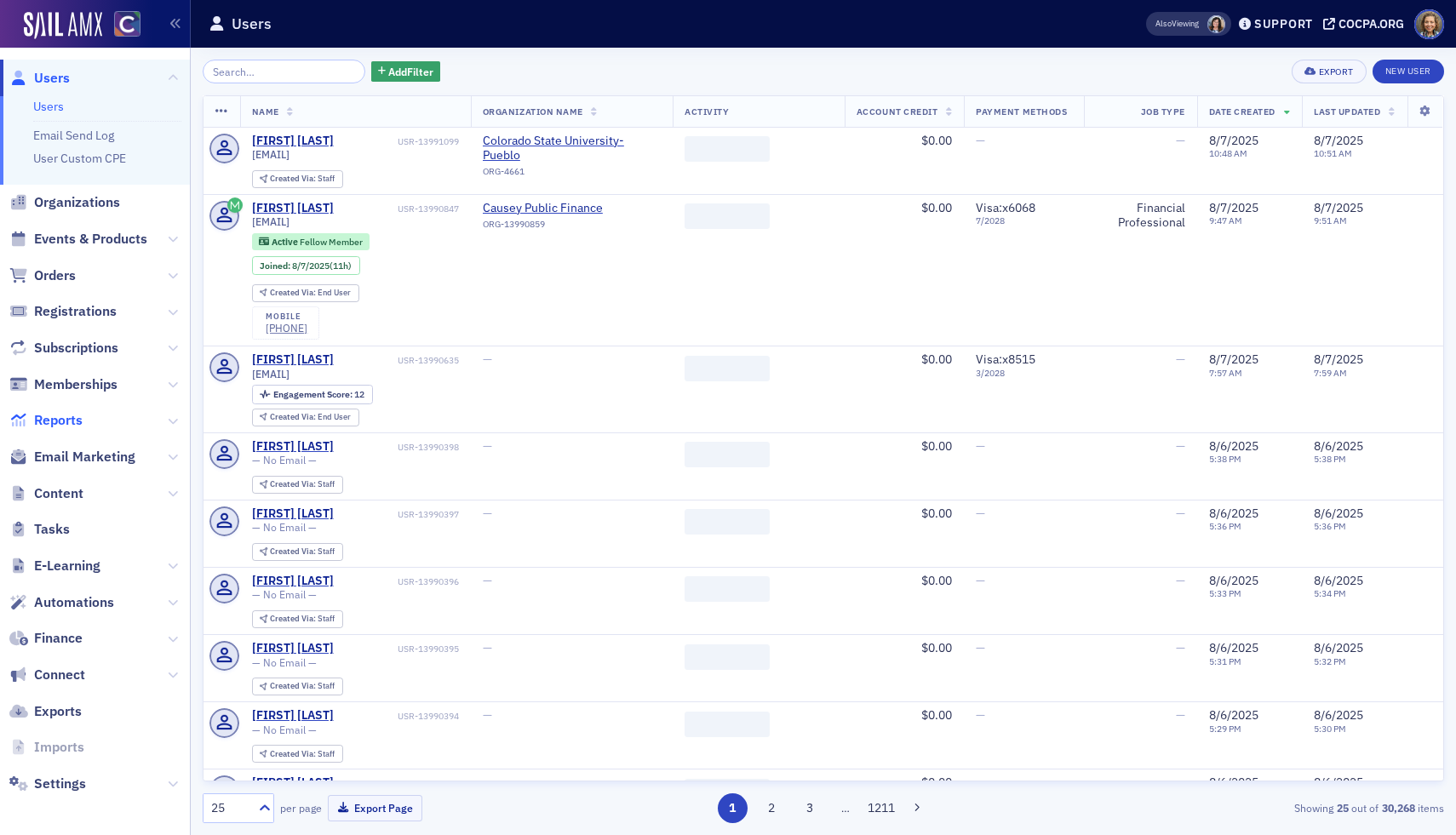 click on "Reports" 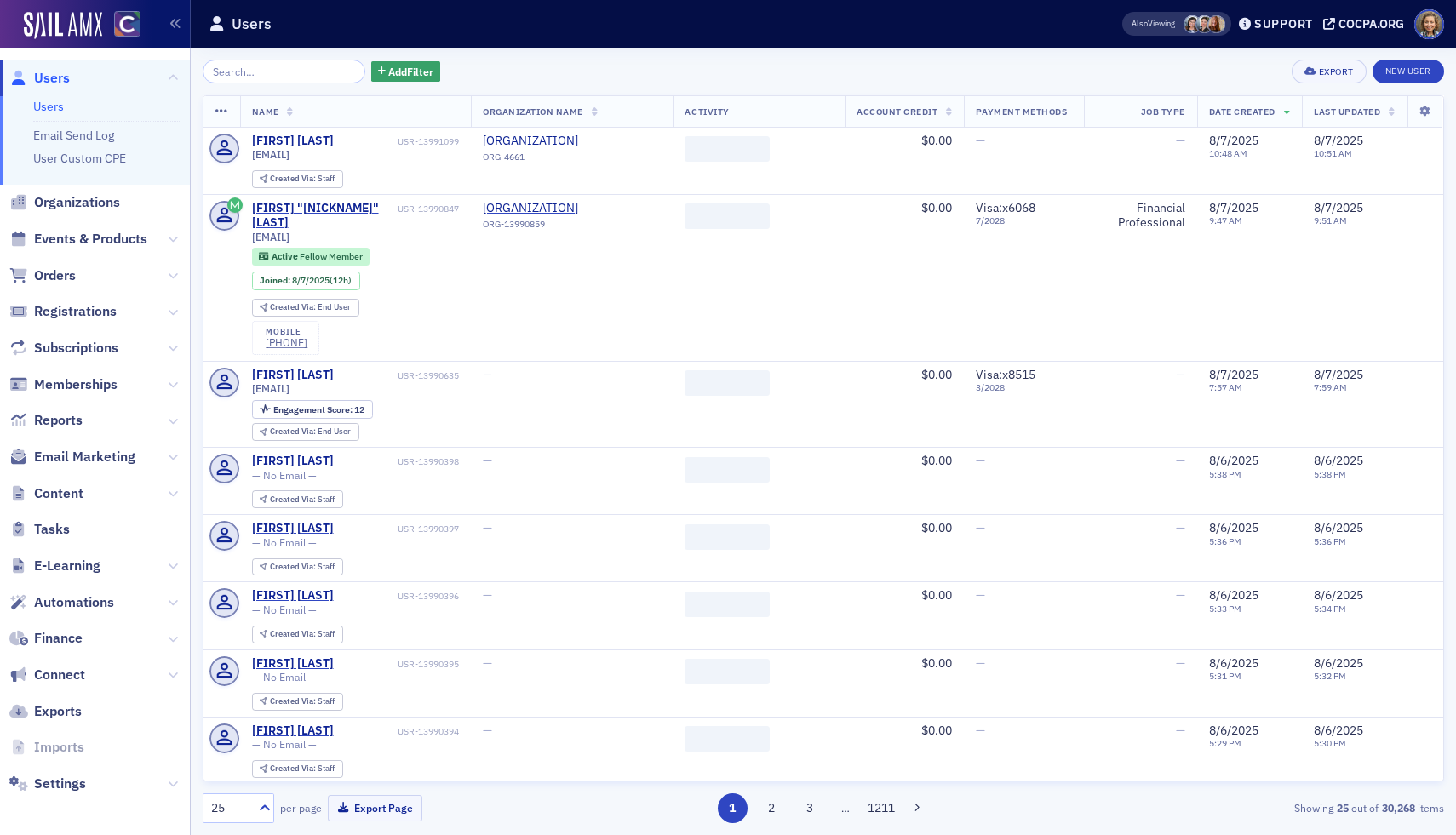 scroll, scrollTop: 0, scrollLeft: 0, axis: both 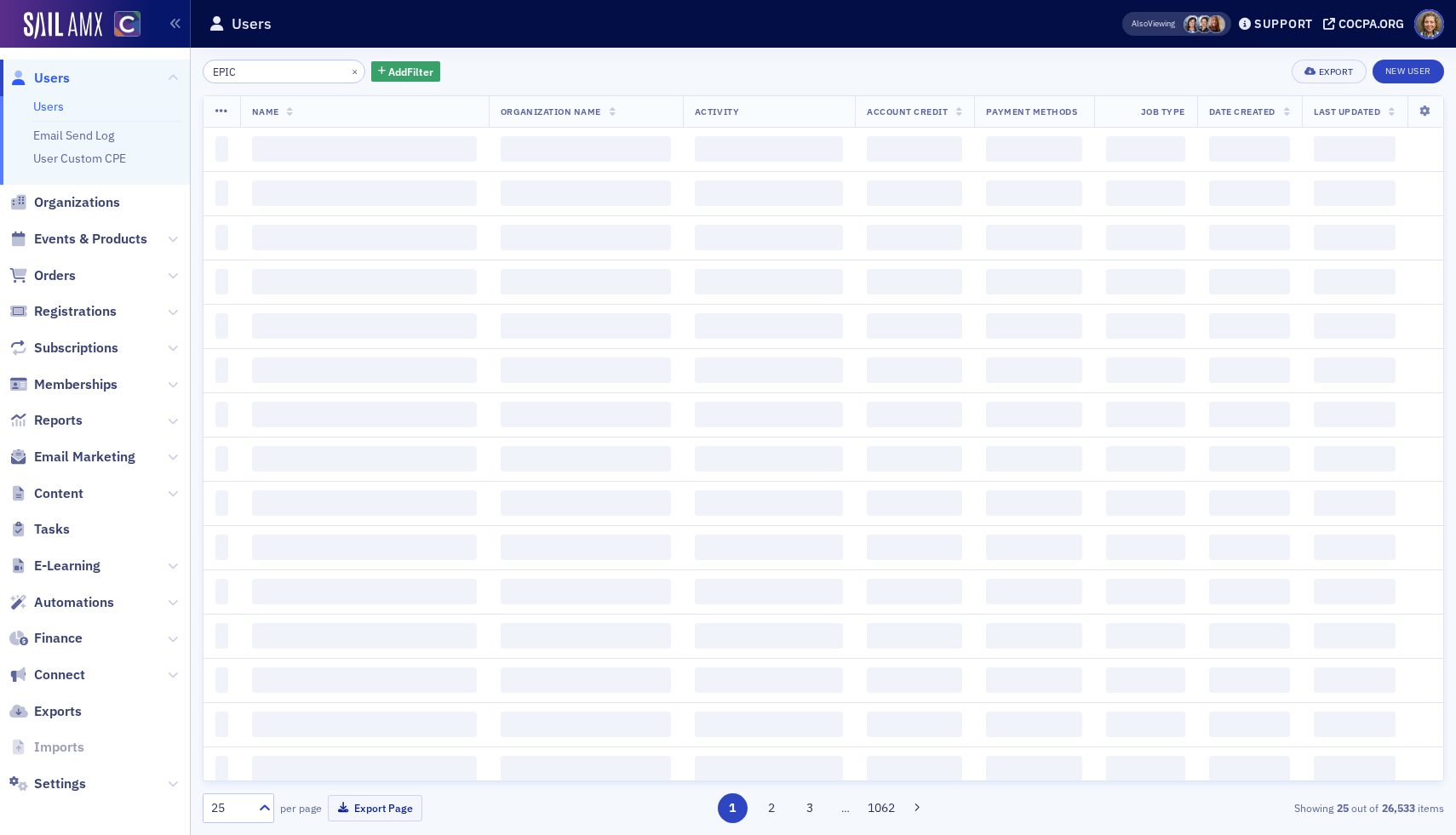type on "EPIC" 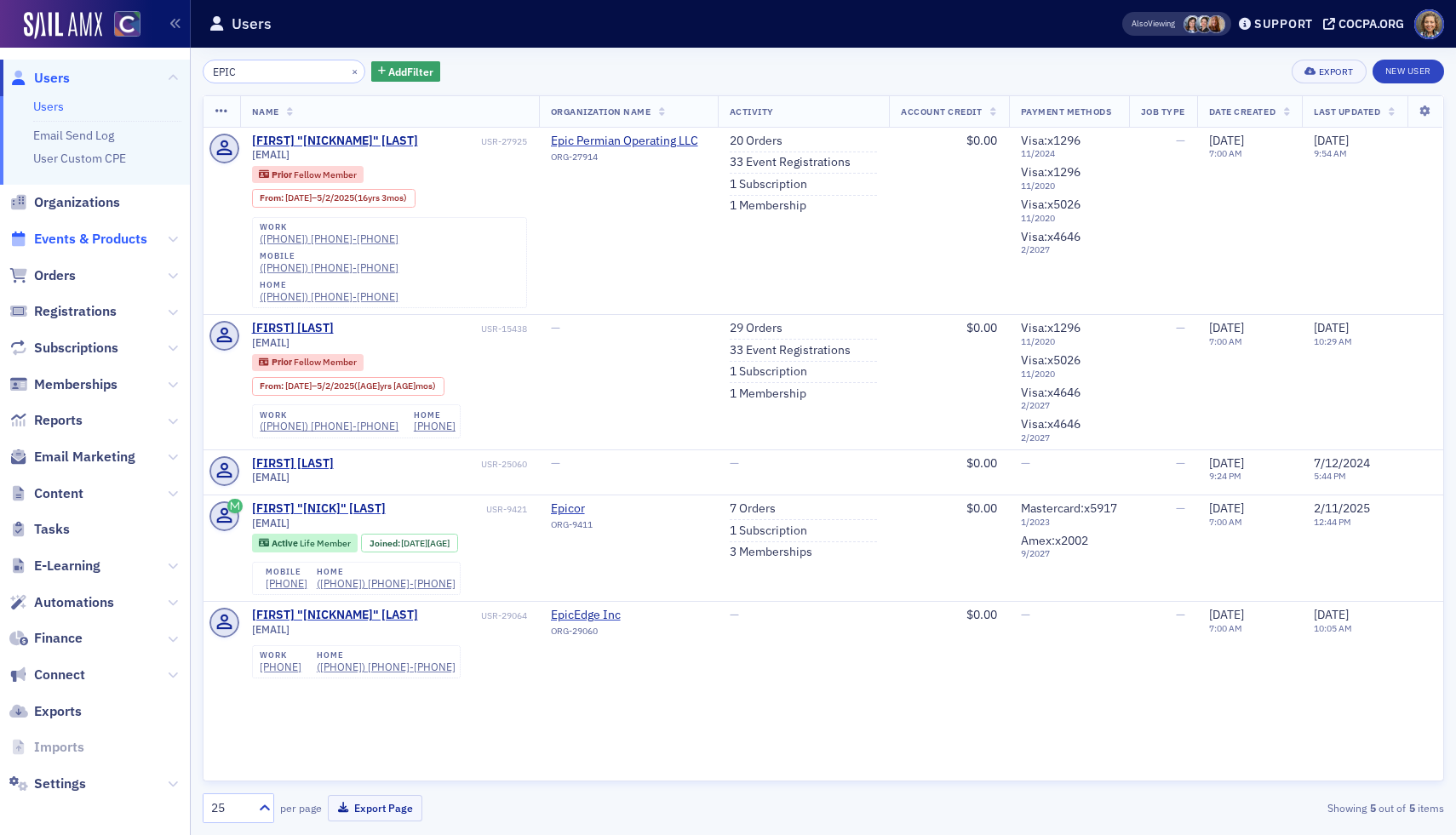click on "Events & Products" 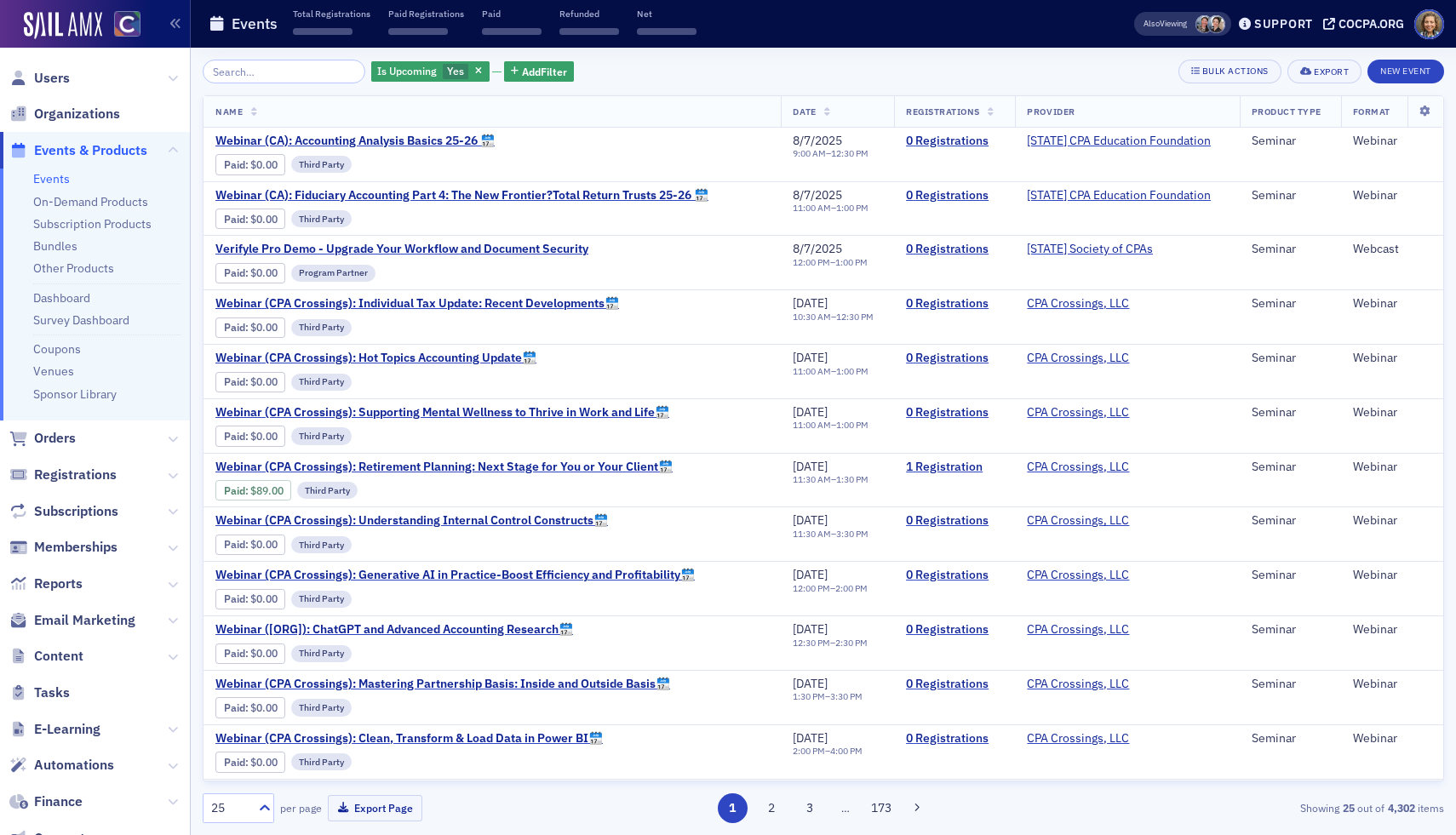 click 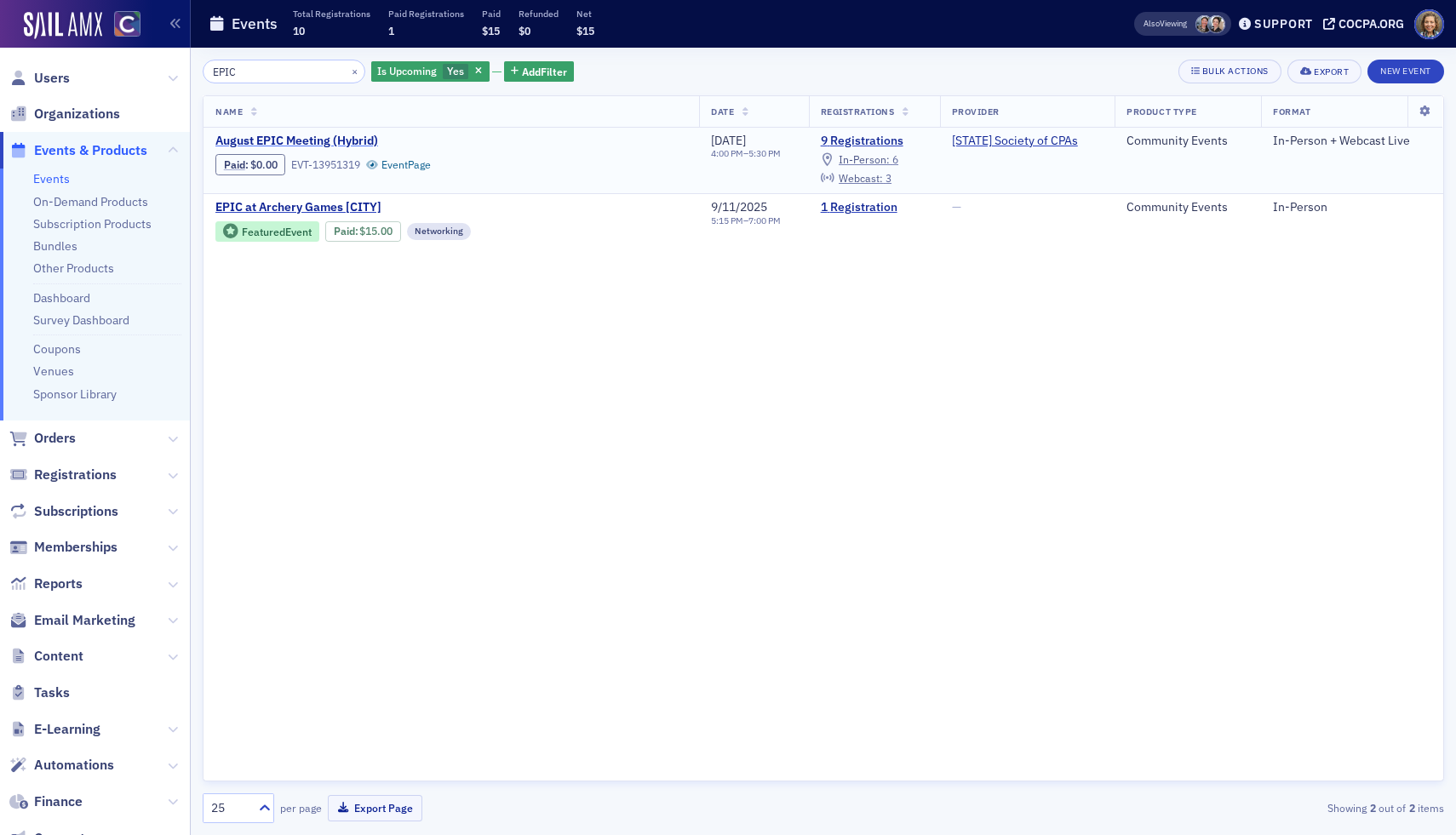 type on "EPIC" 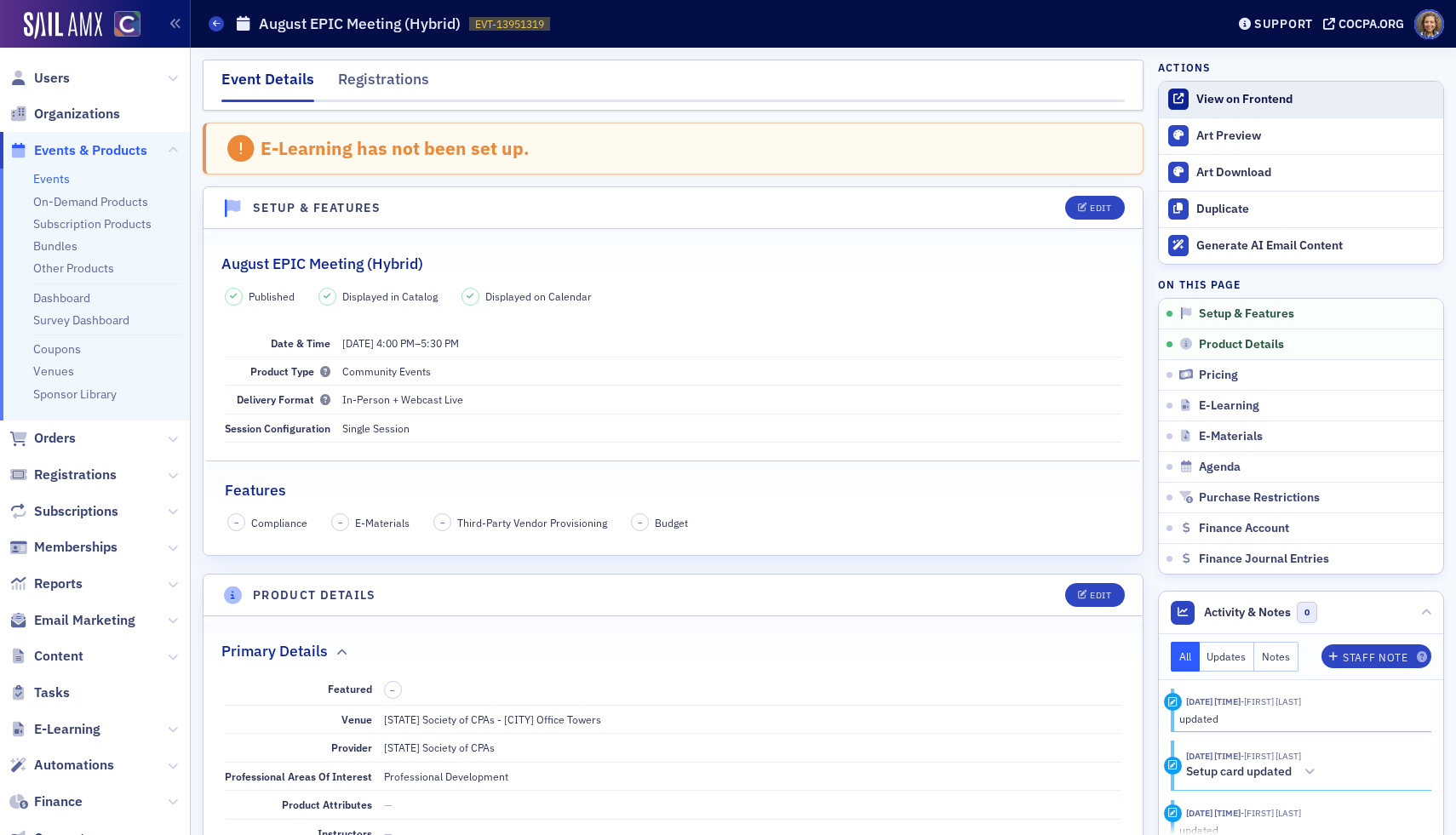 click on "View on Frontend" 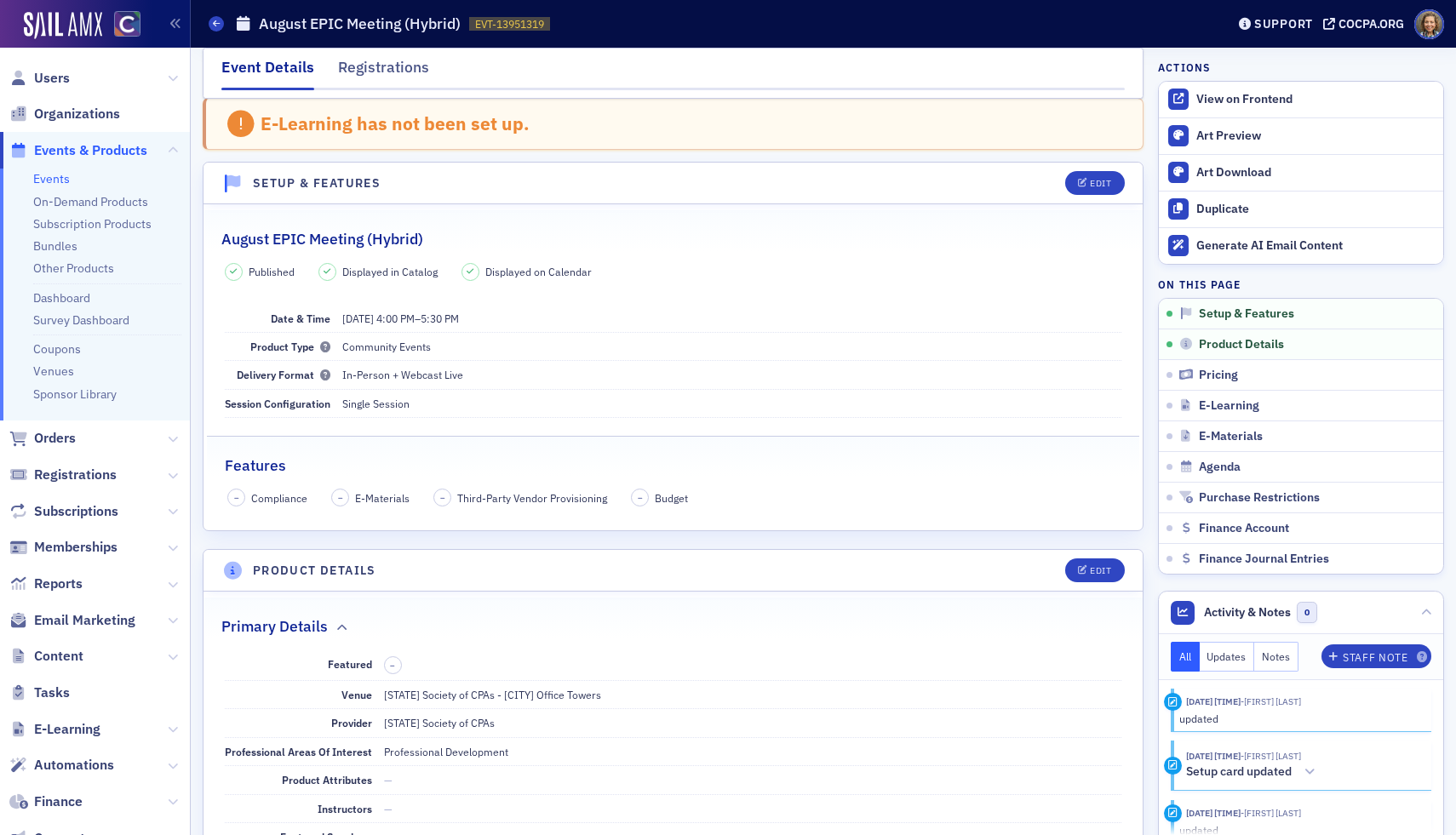 scroll, scrollTop: 0, scrollLeft: 0, axis: both 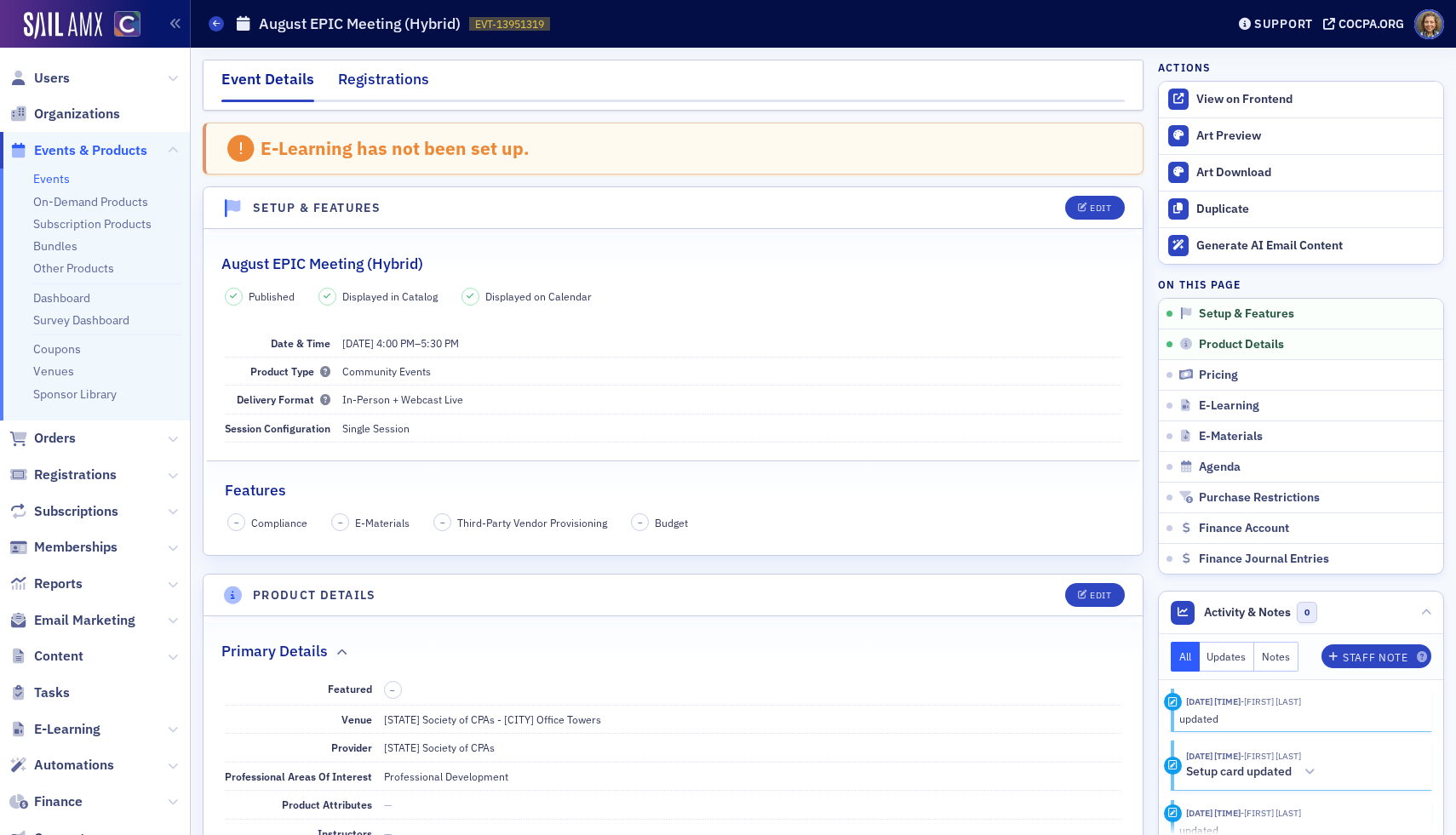 click on "Registrations" 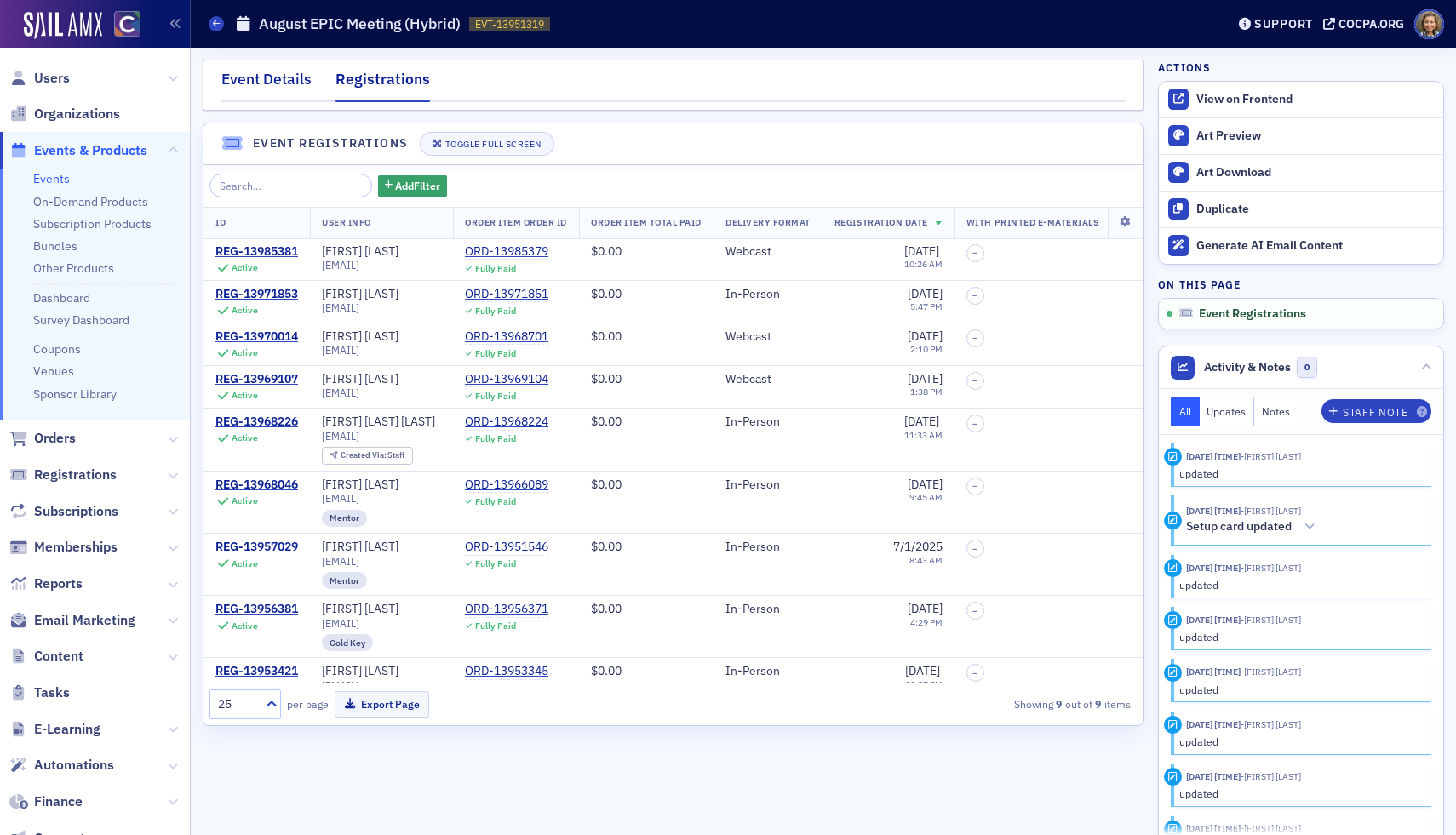 click on "Event Details" 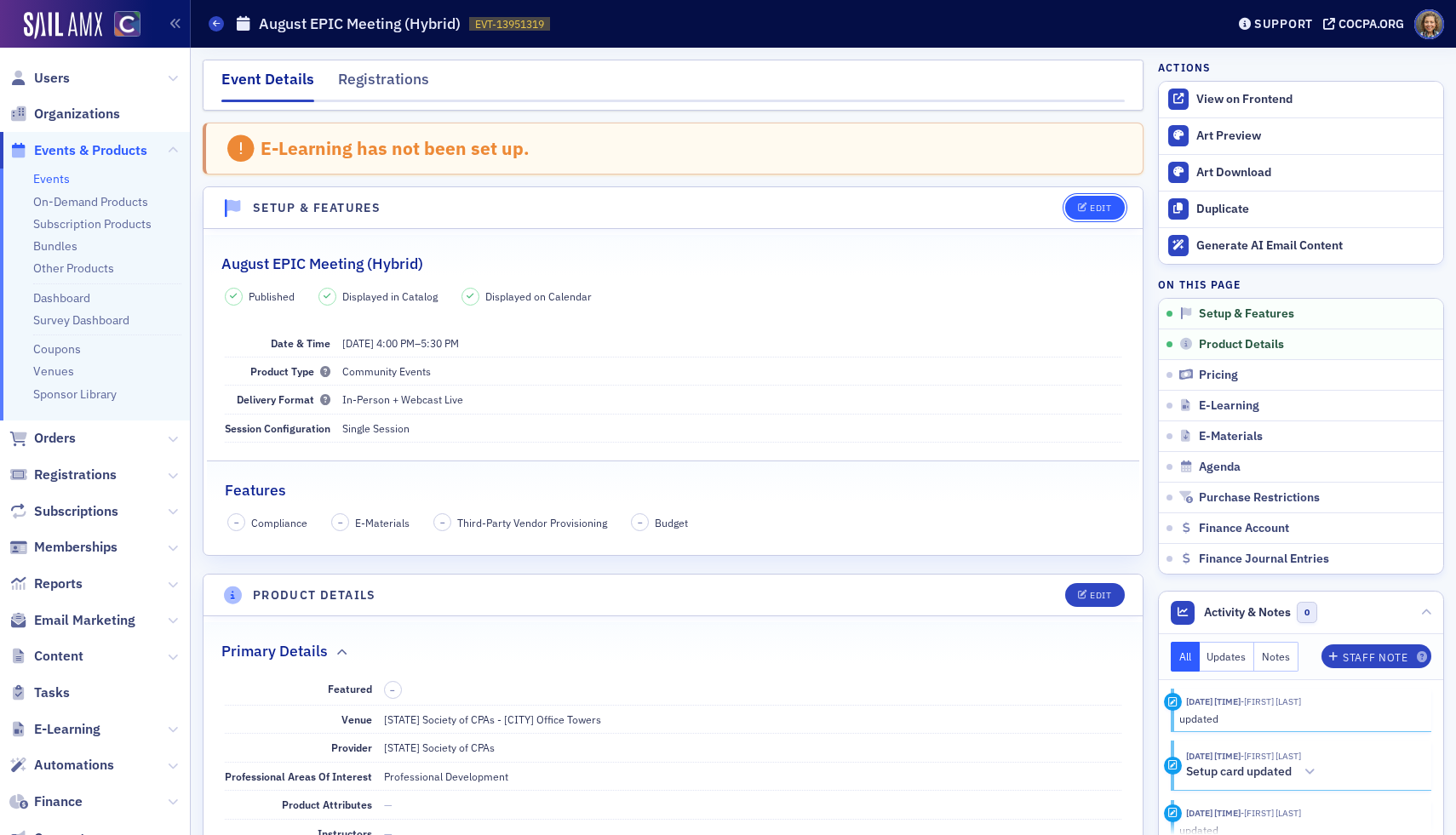 click on "Edit" 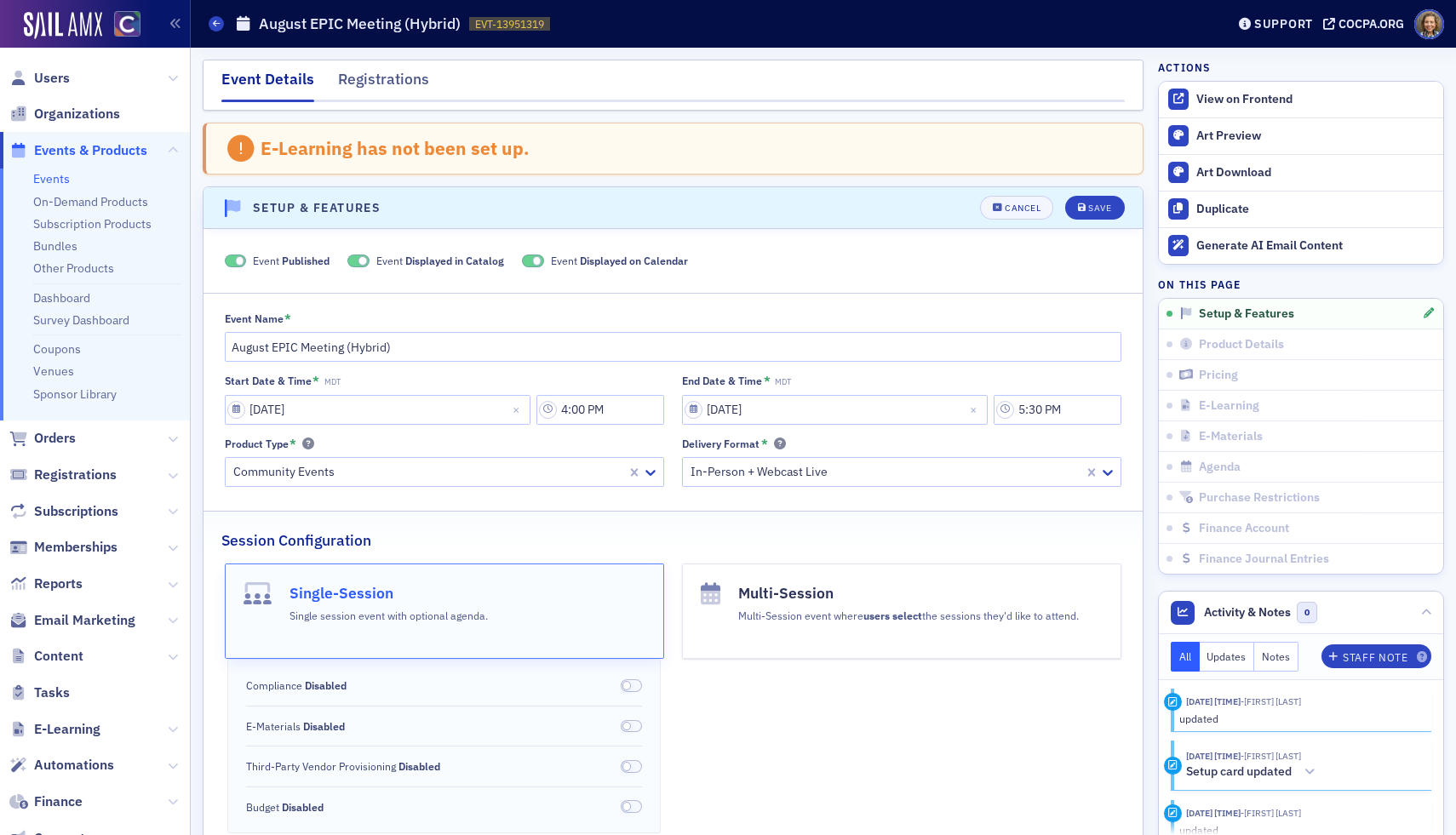 scroll, scrollTop: 88, scrollLeft: 0, axis: vertical 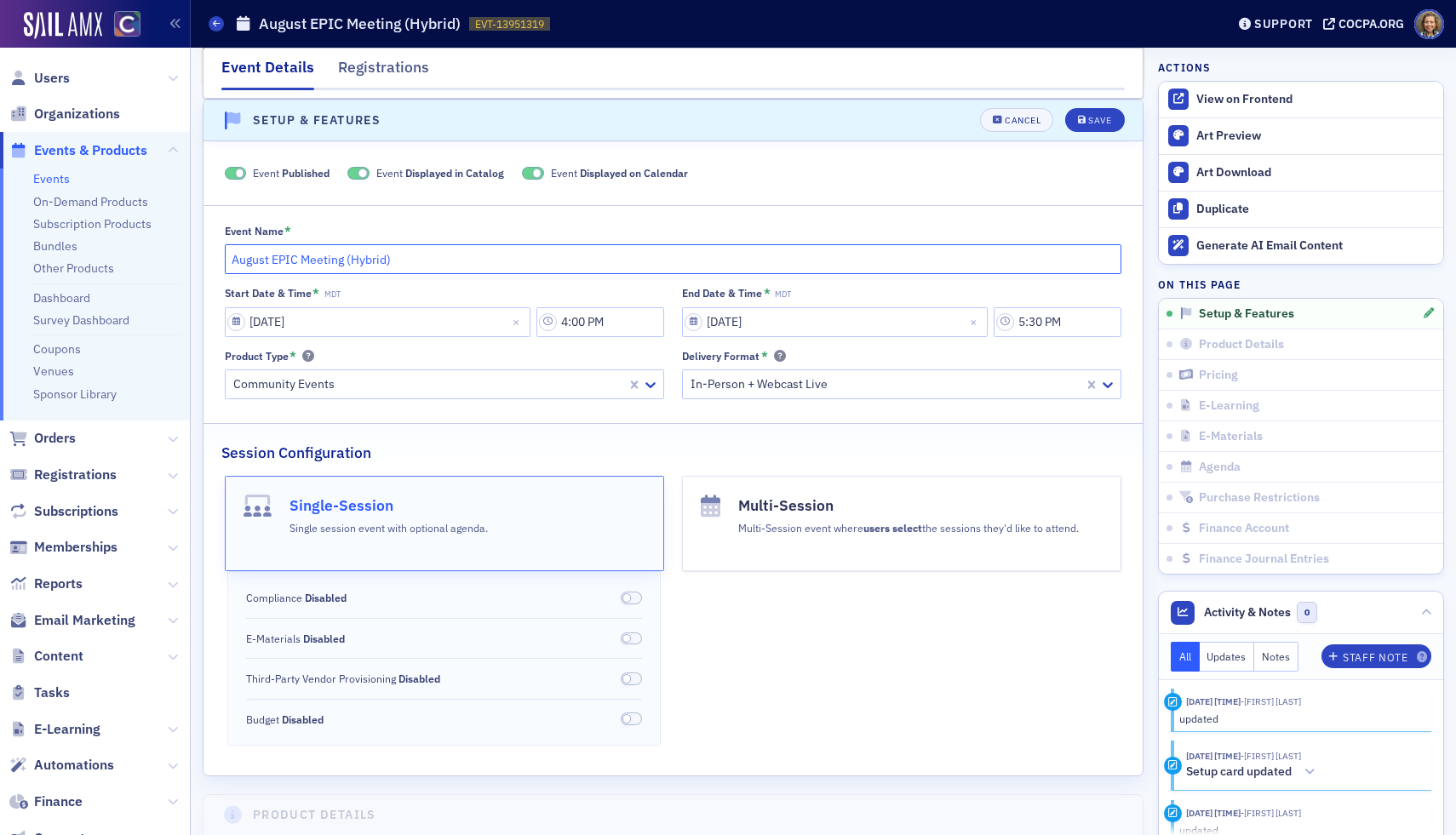 click on "August EPIC Meeting (Hybrid)" 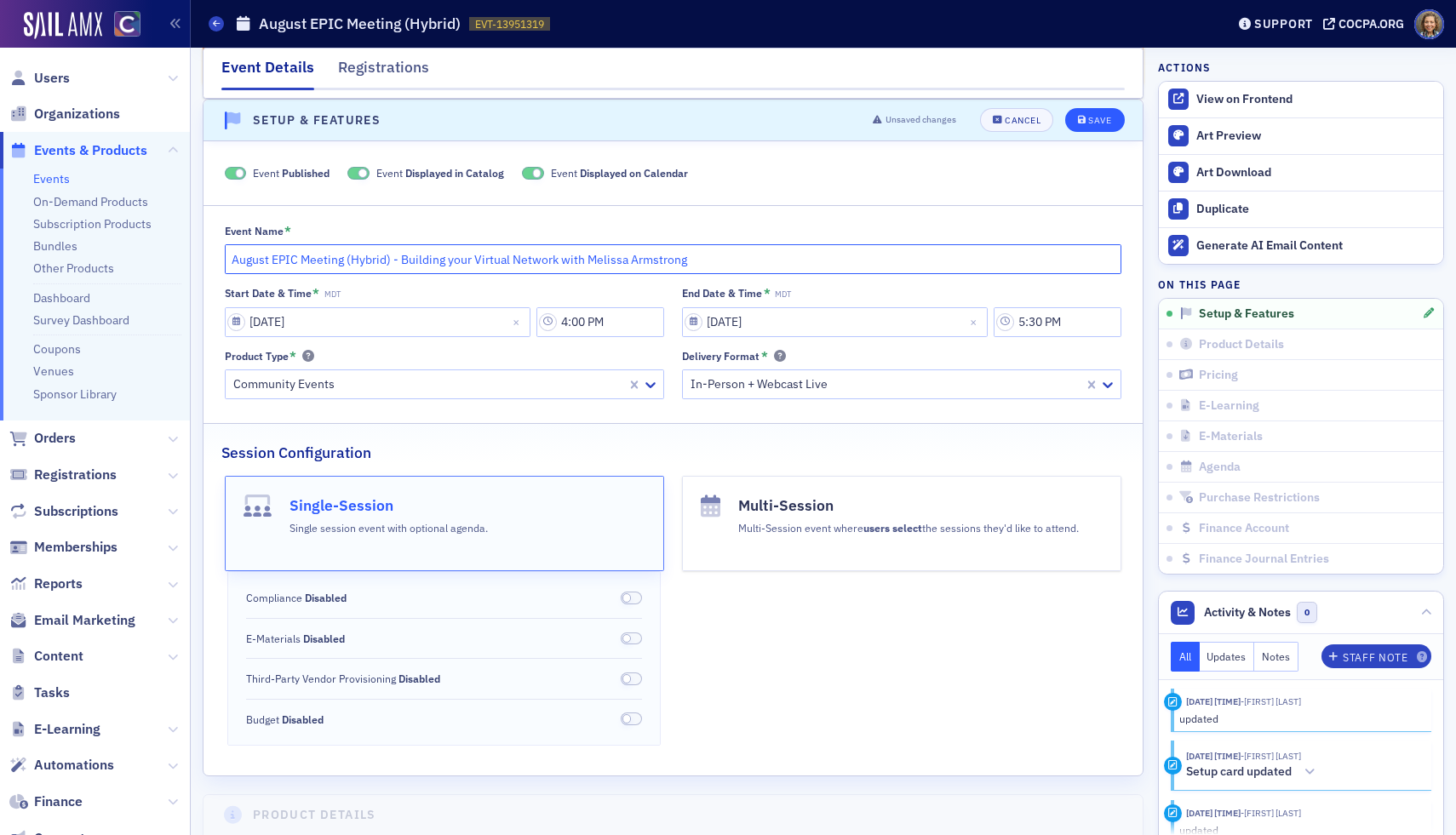 type on "August EPIC Meeting (Hybrid) - Building your Virtual Network with Melissa Armstrong" 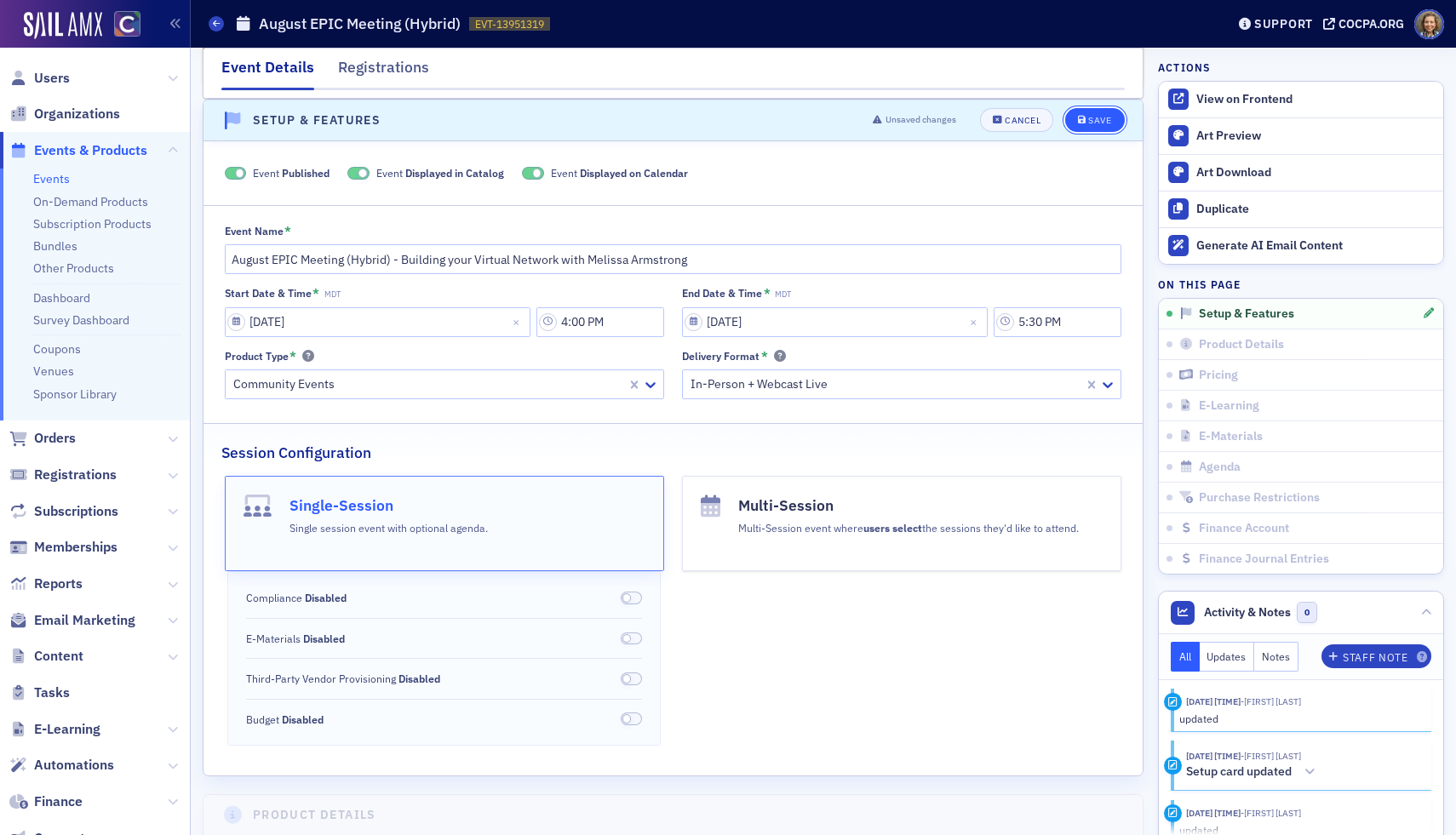 click on "Save" 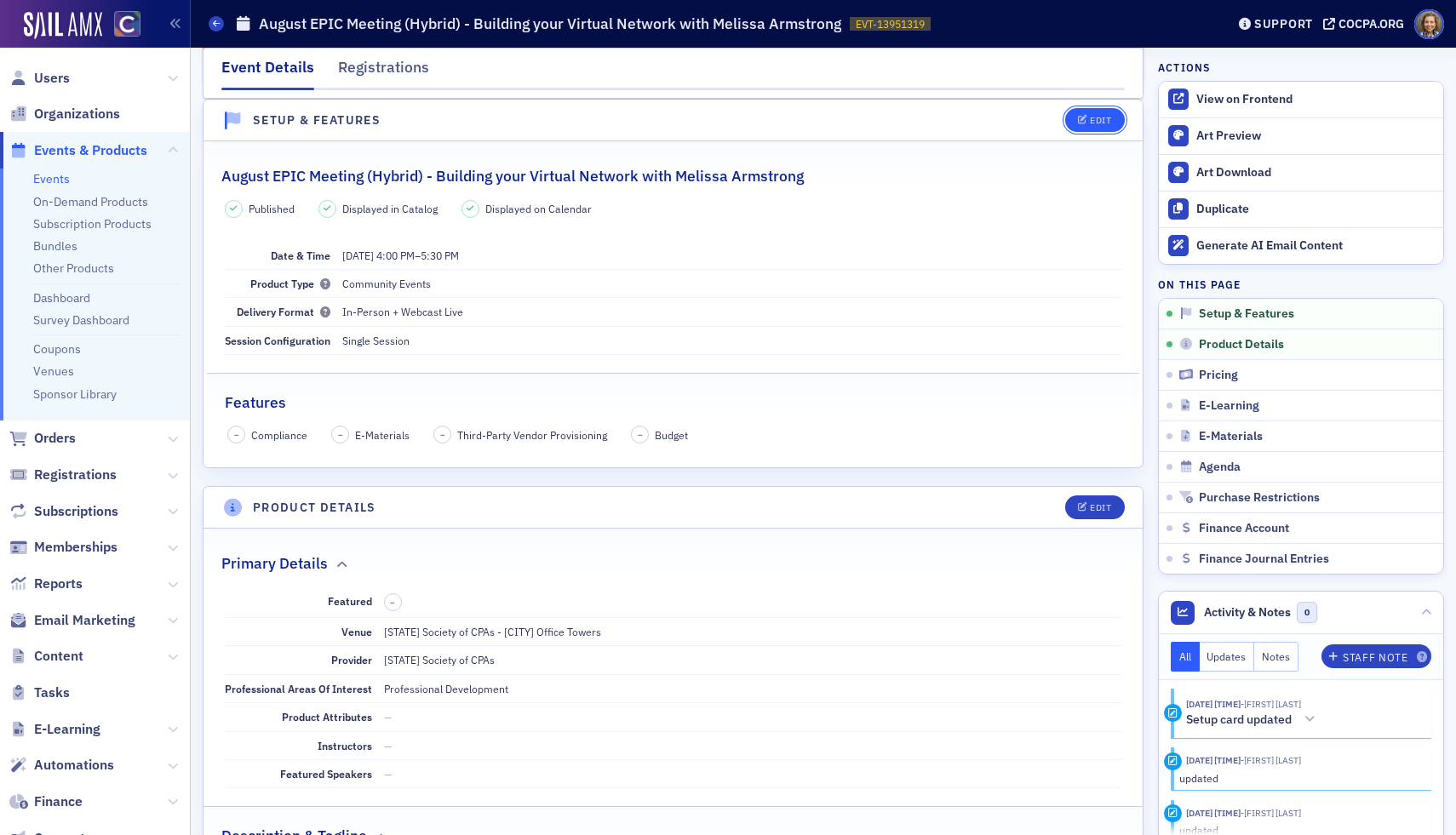 click on "Edit" 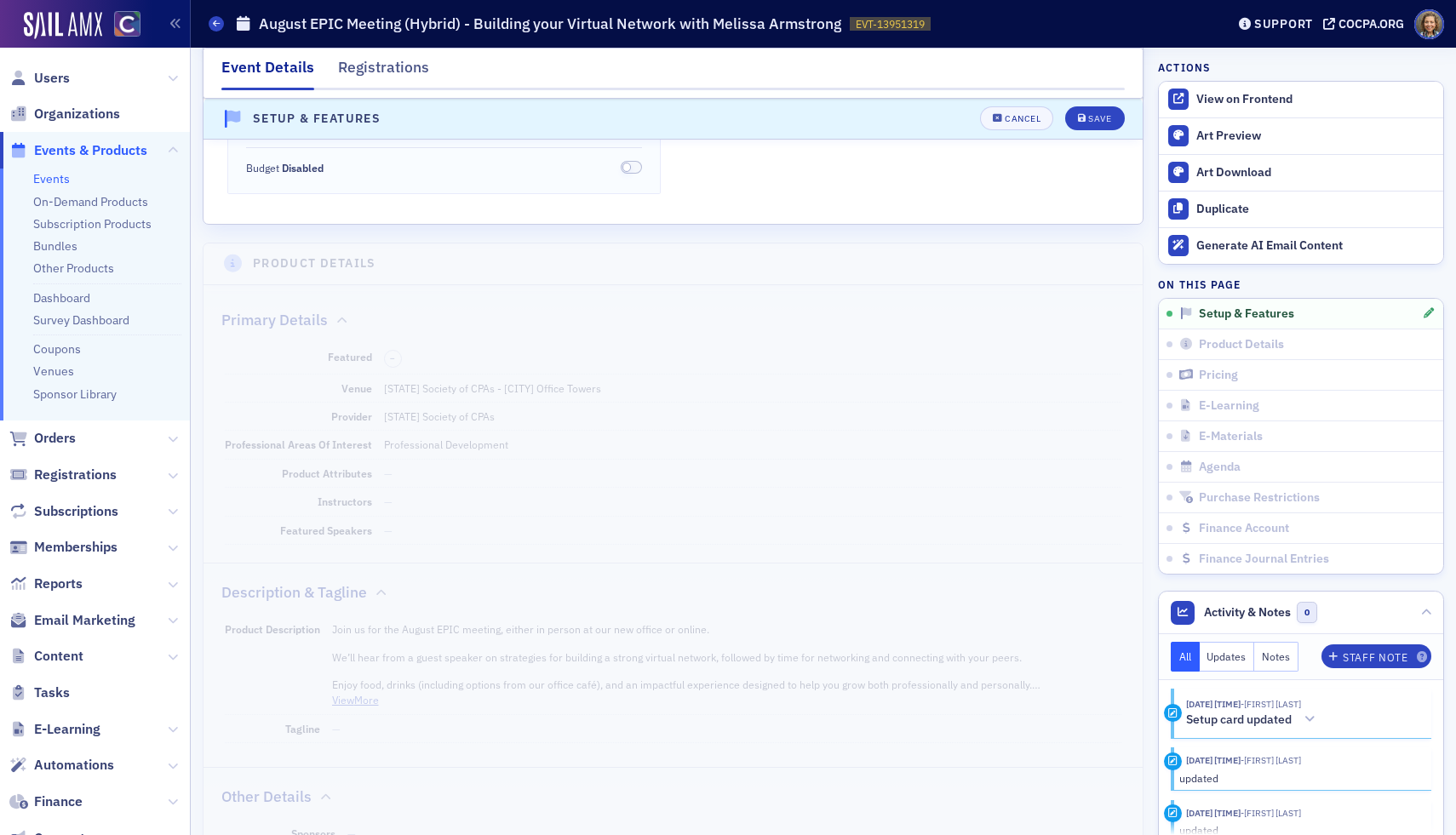 scroll, scrollTop: 483, scrollLeft: 0, axis: vertical 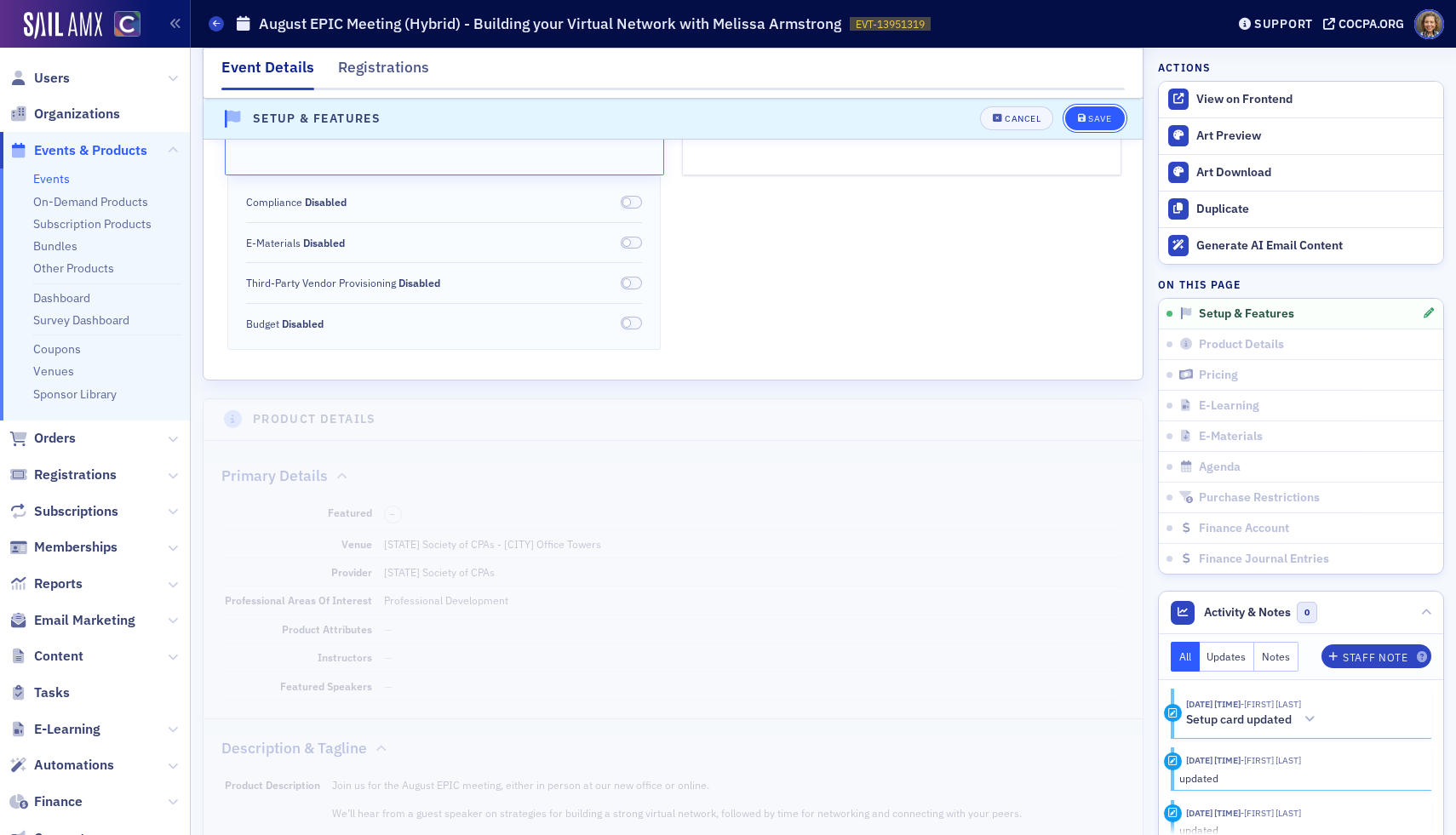 click on "Save" 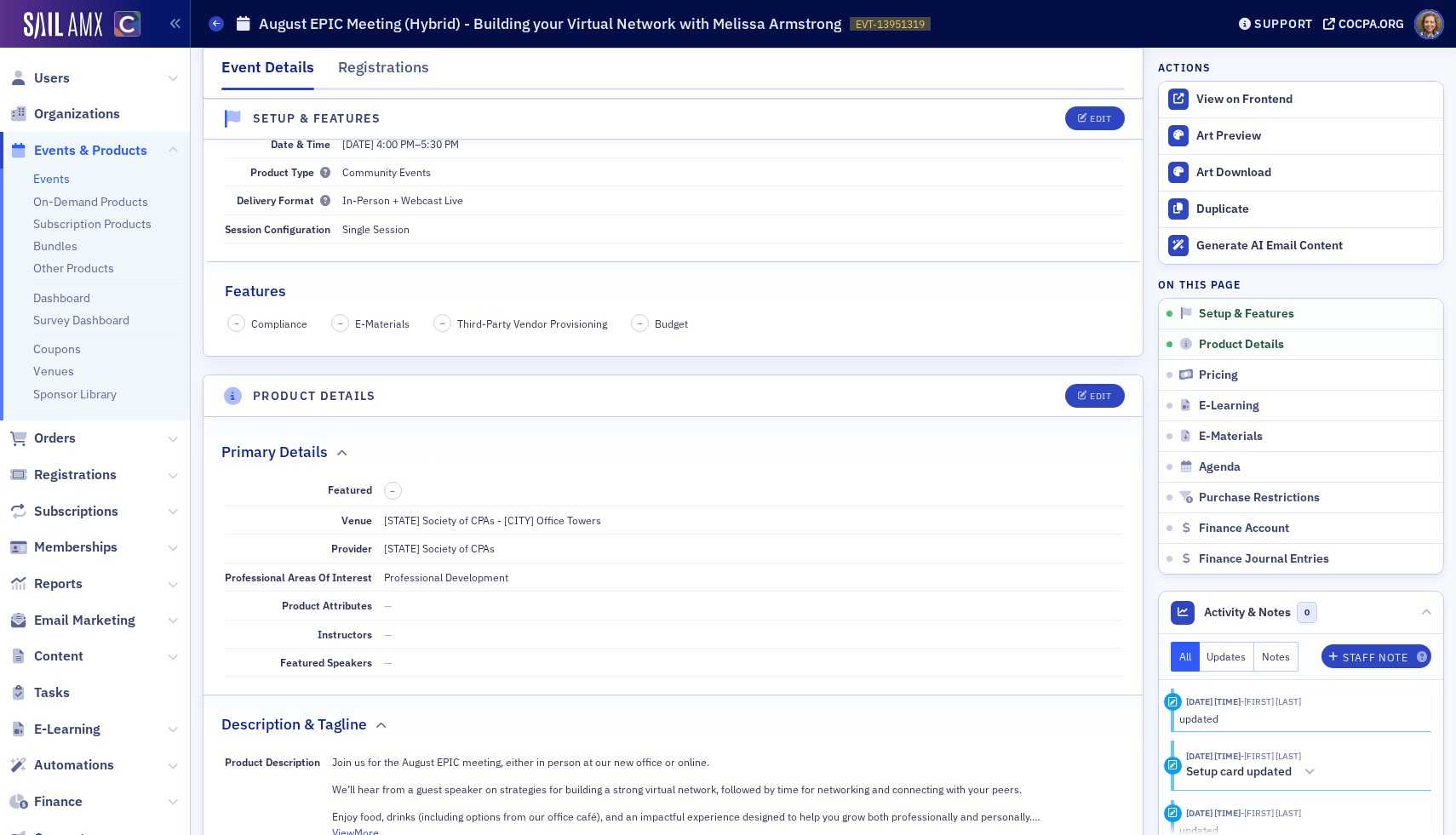 scroll, scrollTop: 201, scrollLeft: 0, axis: vertical 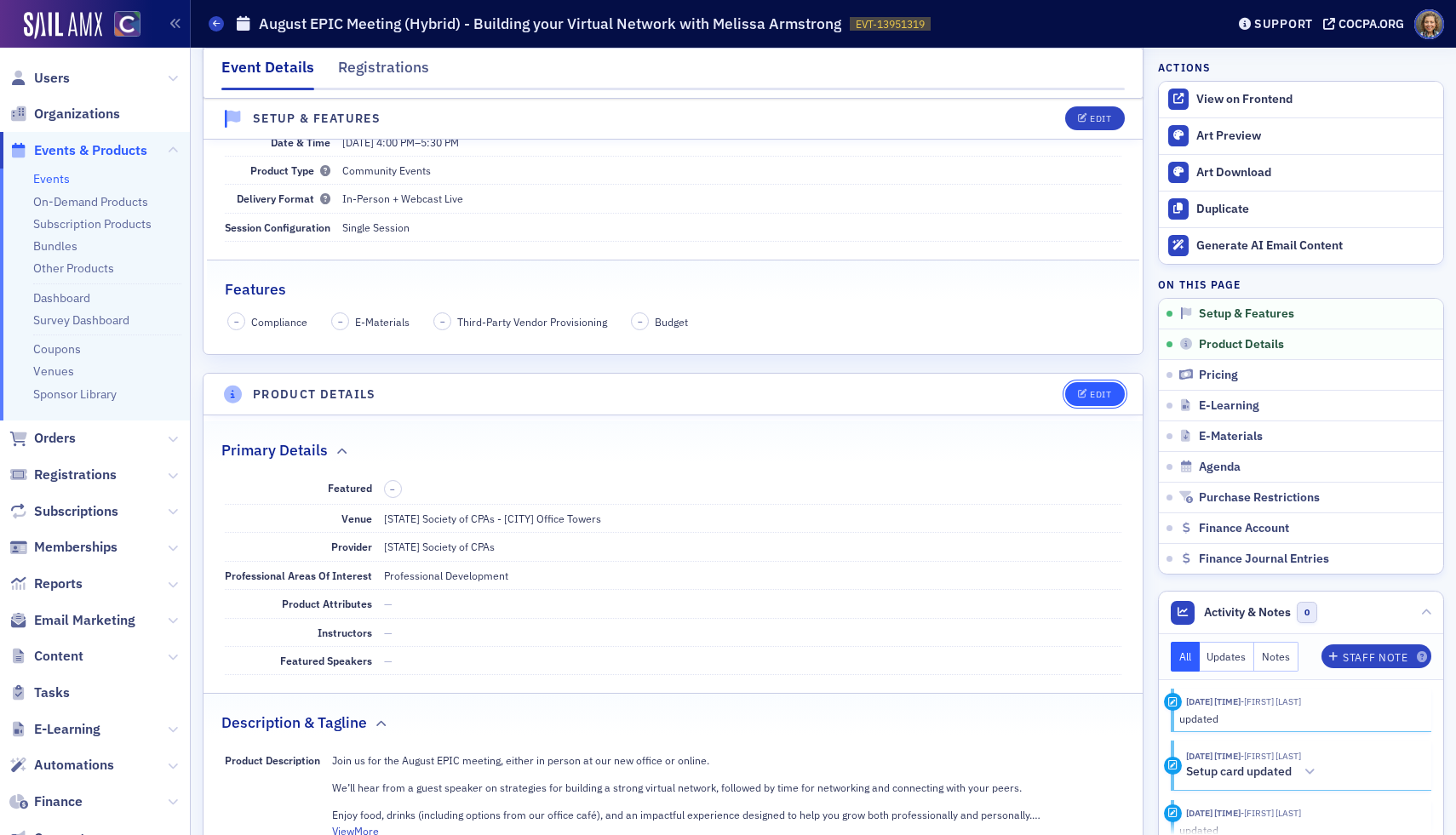 click on "Edit" 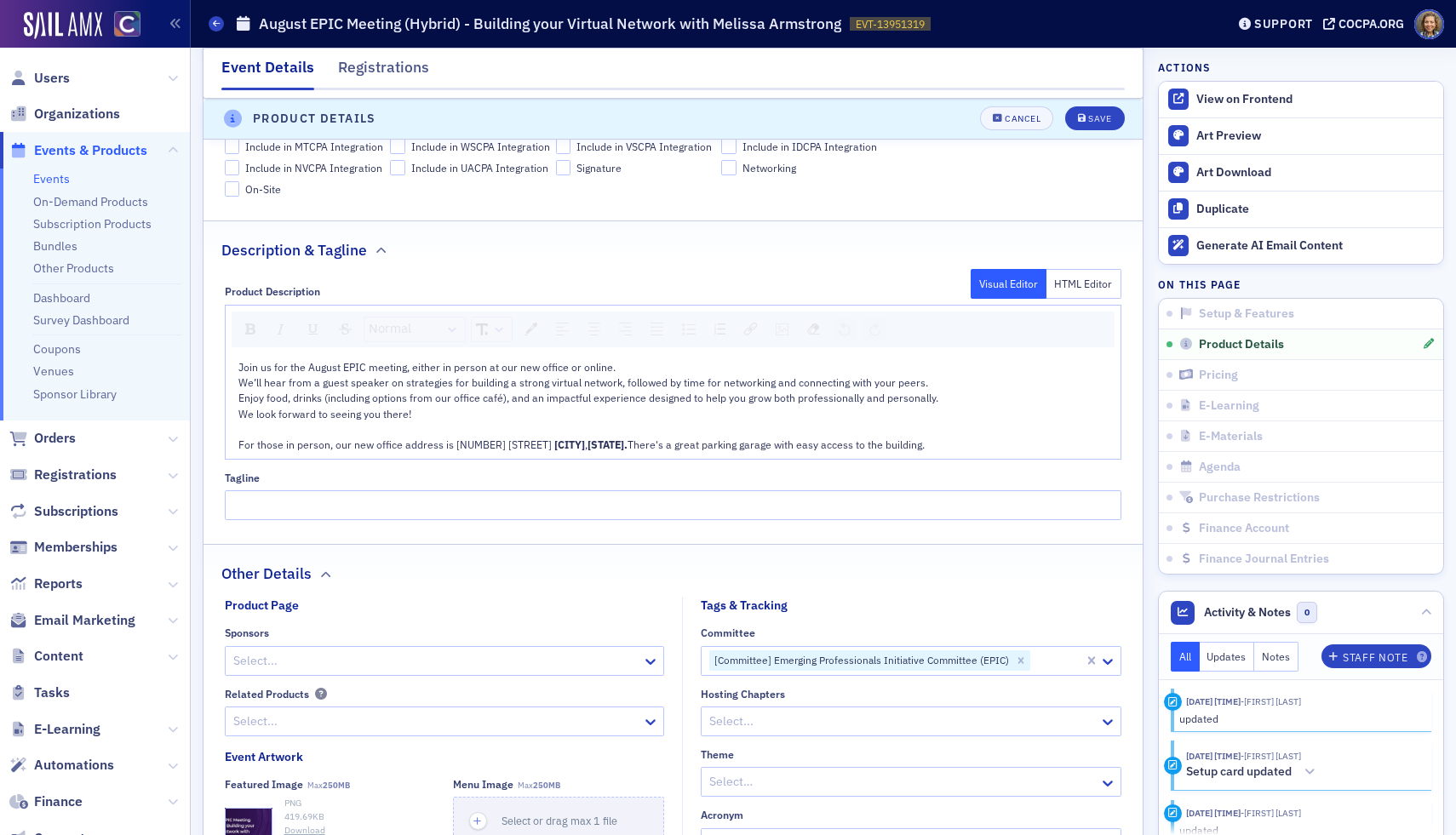 scroll, scrollTop: 840, scrollLeft: 0, axis: vertical 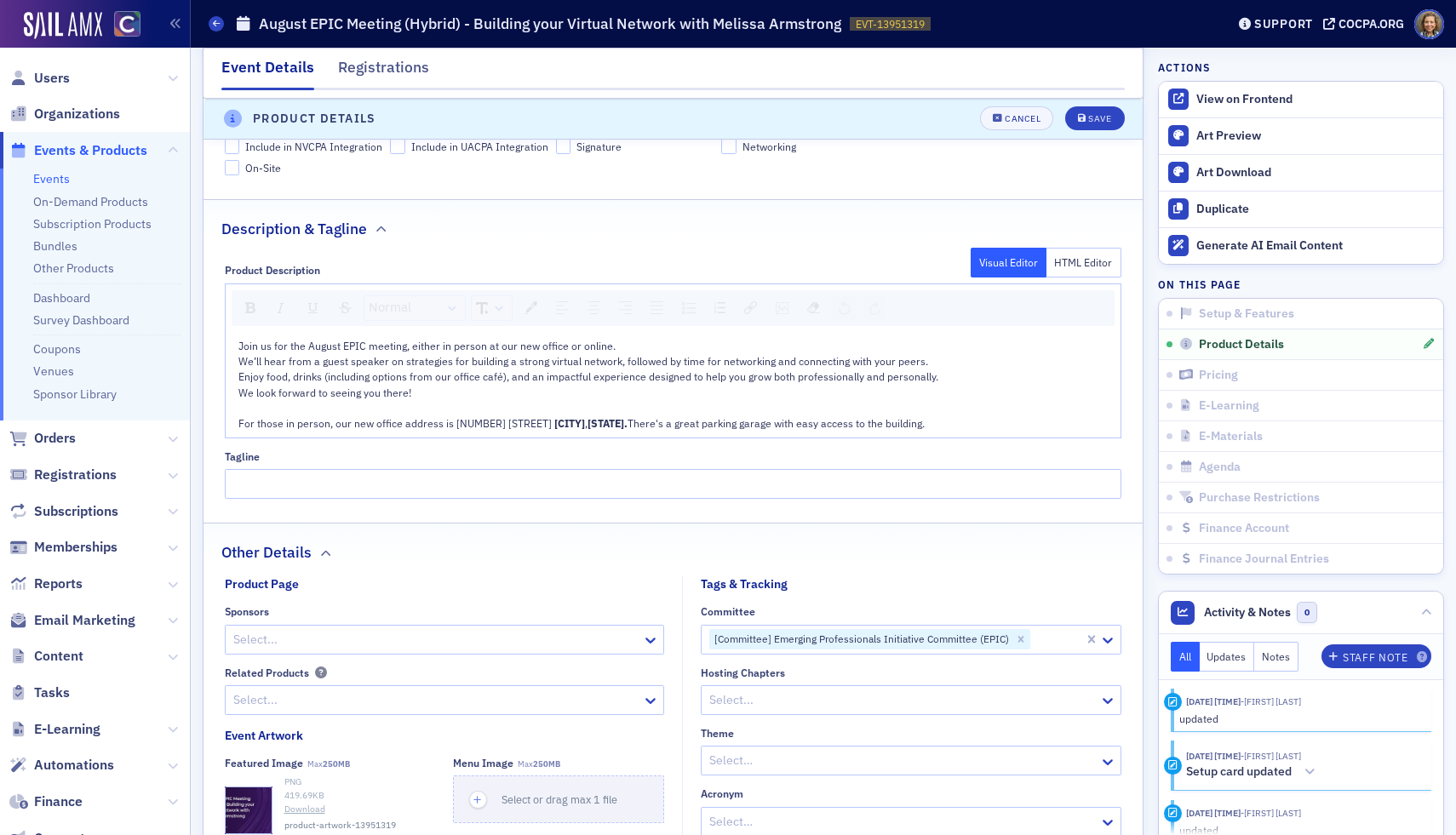 click on "Join us for the August EPIC meeting, either in person at our new office or online. We’ll hear from a guest speaker on strategies for building a strong virtual network, followed by time for networking and connecting with your peers. Enjoy food, drinks (including options from our office café), and an impactful experience designed to help you grow both professionally and personally. We look forward to seeing you there! For those joining in person, our new office address is [NUMBER] [STREET] [CITY] , [STATE]. There's a great parking garage with easy access to the building." 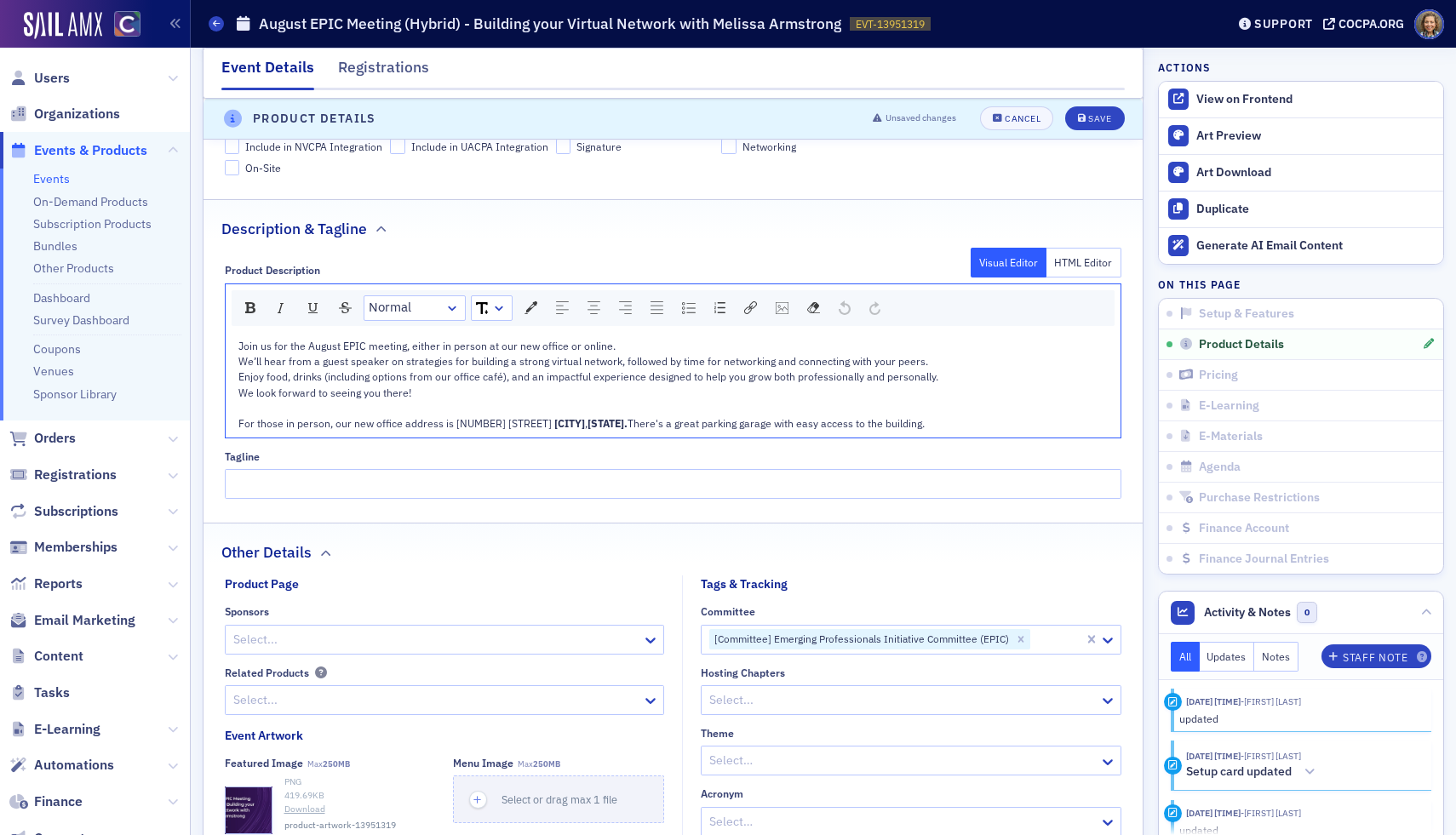 click on "Enjoy food, drinks (including options from our office café), and an impactful experience designed to help you grow both professionally and personally." 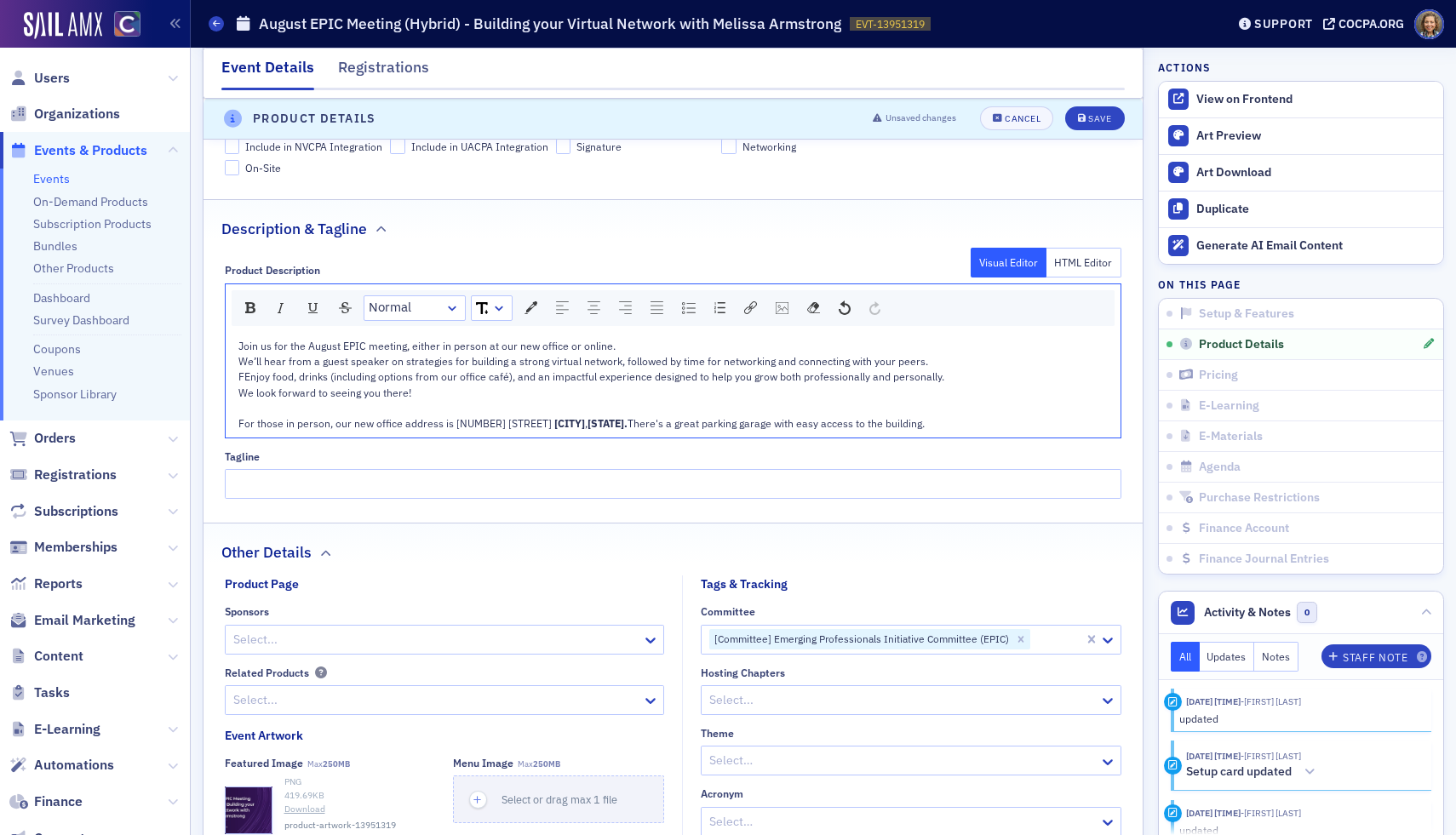 type 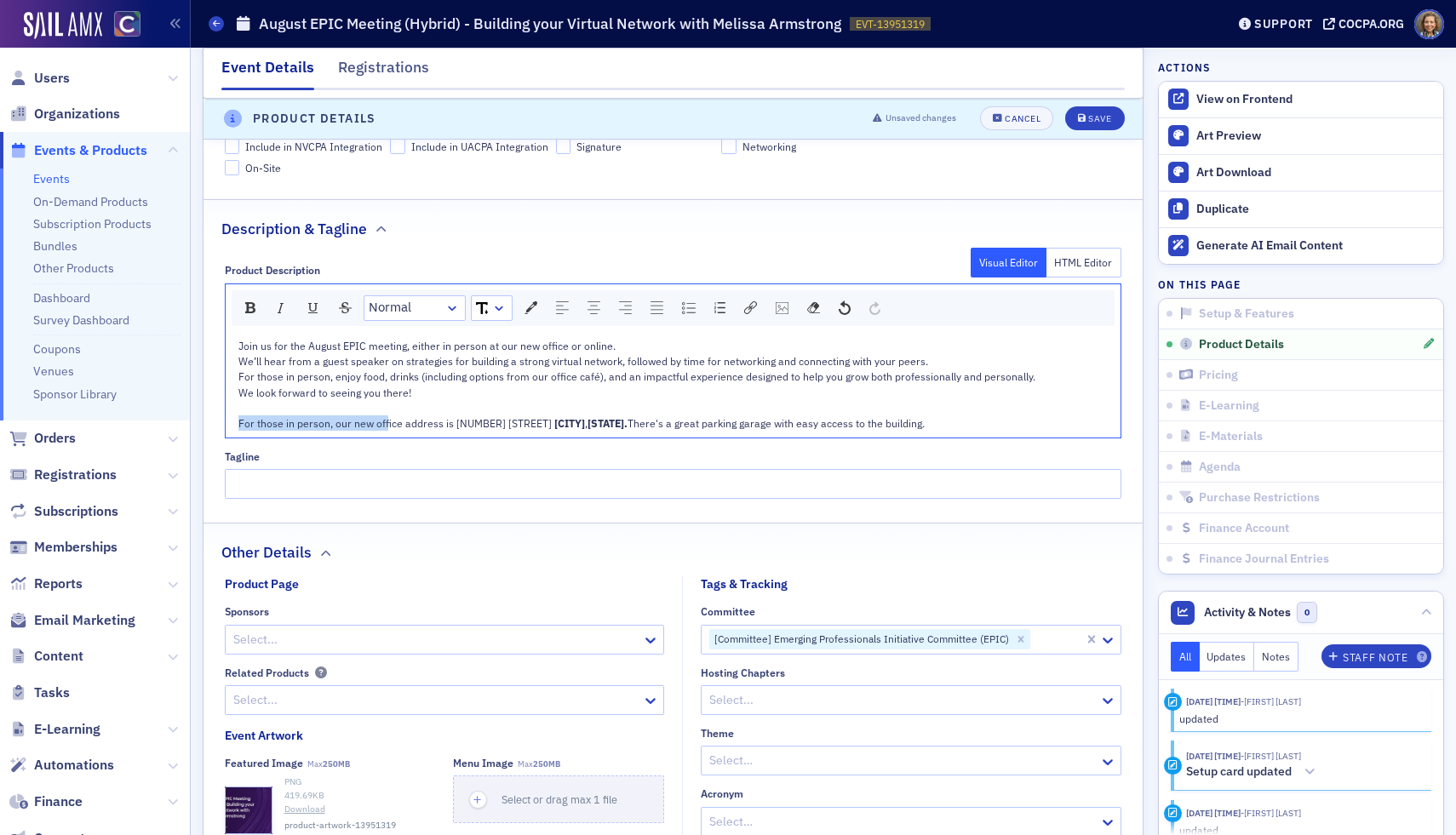 drag, startPoint x: 381, startPoint y: 424, endPoint x: 207, endPoint y: 415, distance: 174.2326 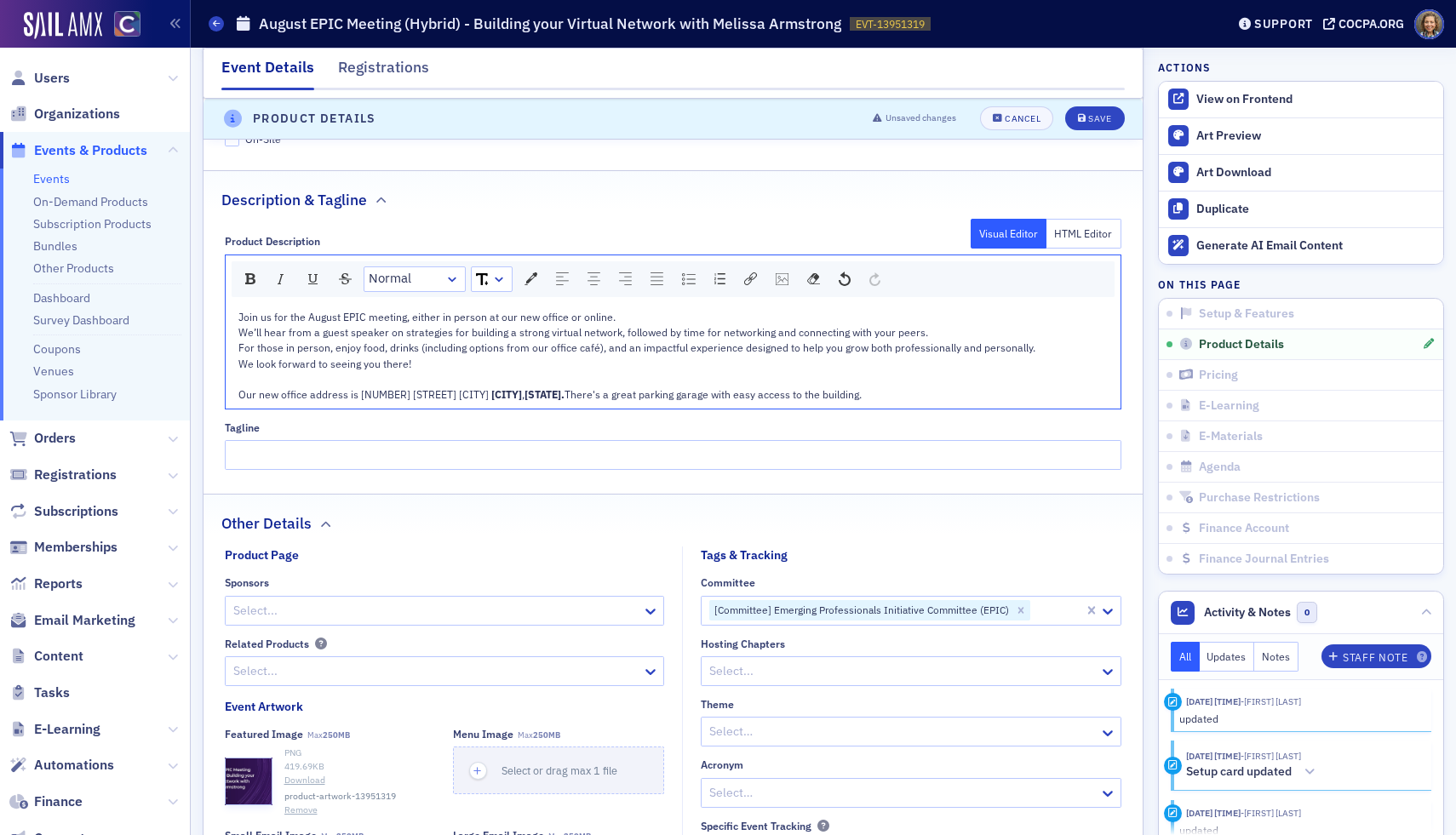 scroll, scrollTop: 874, scrollLeft: 0, axis: vertical 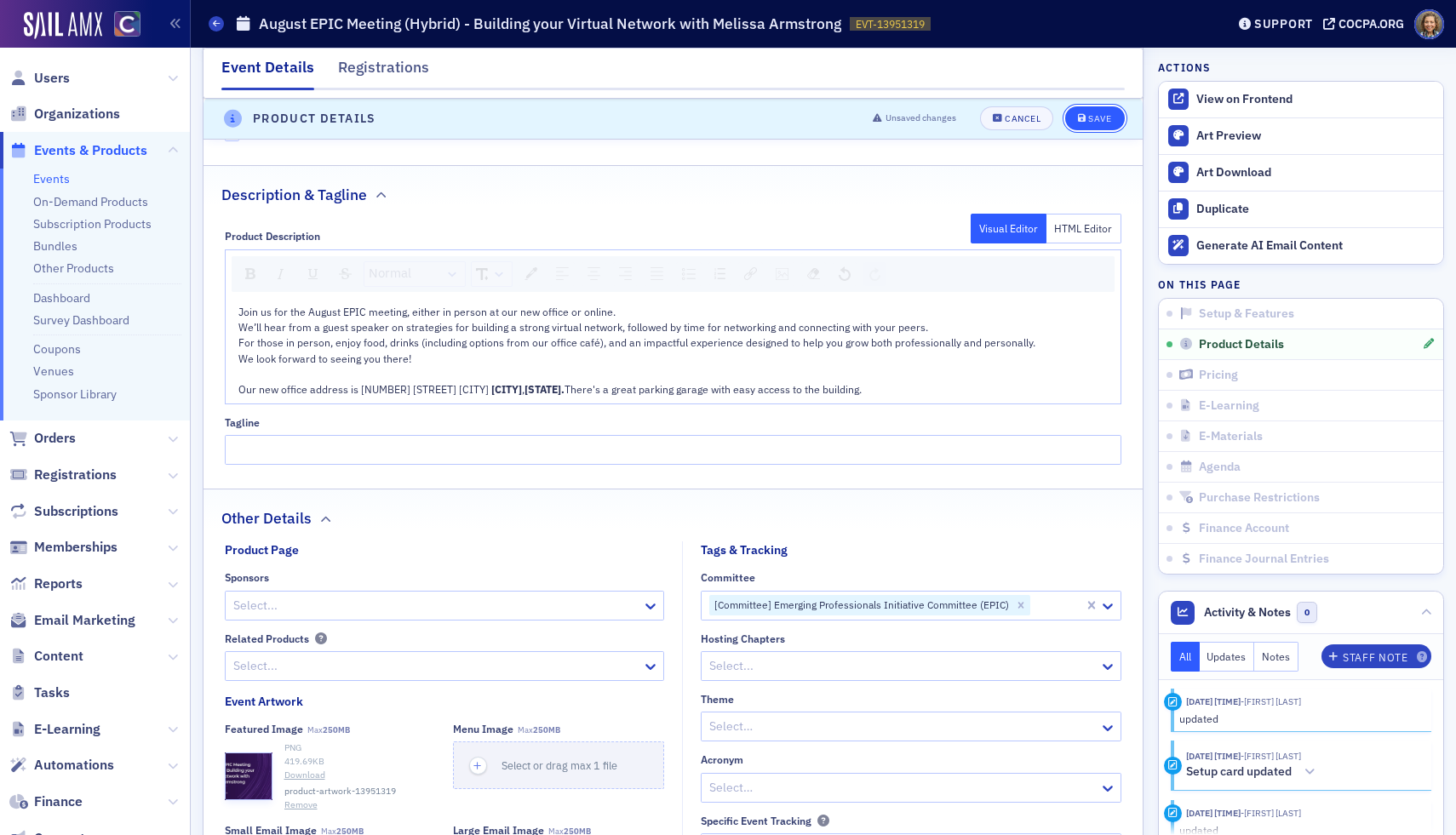 click on "Save" 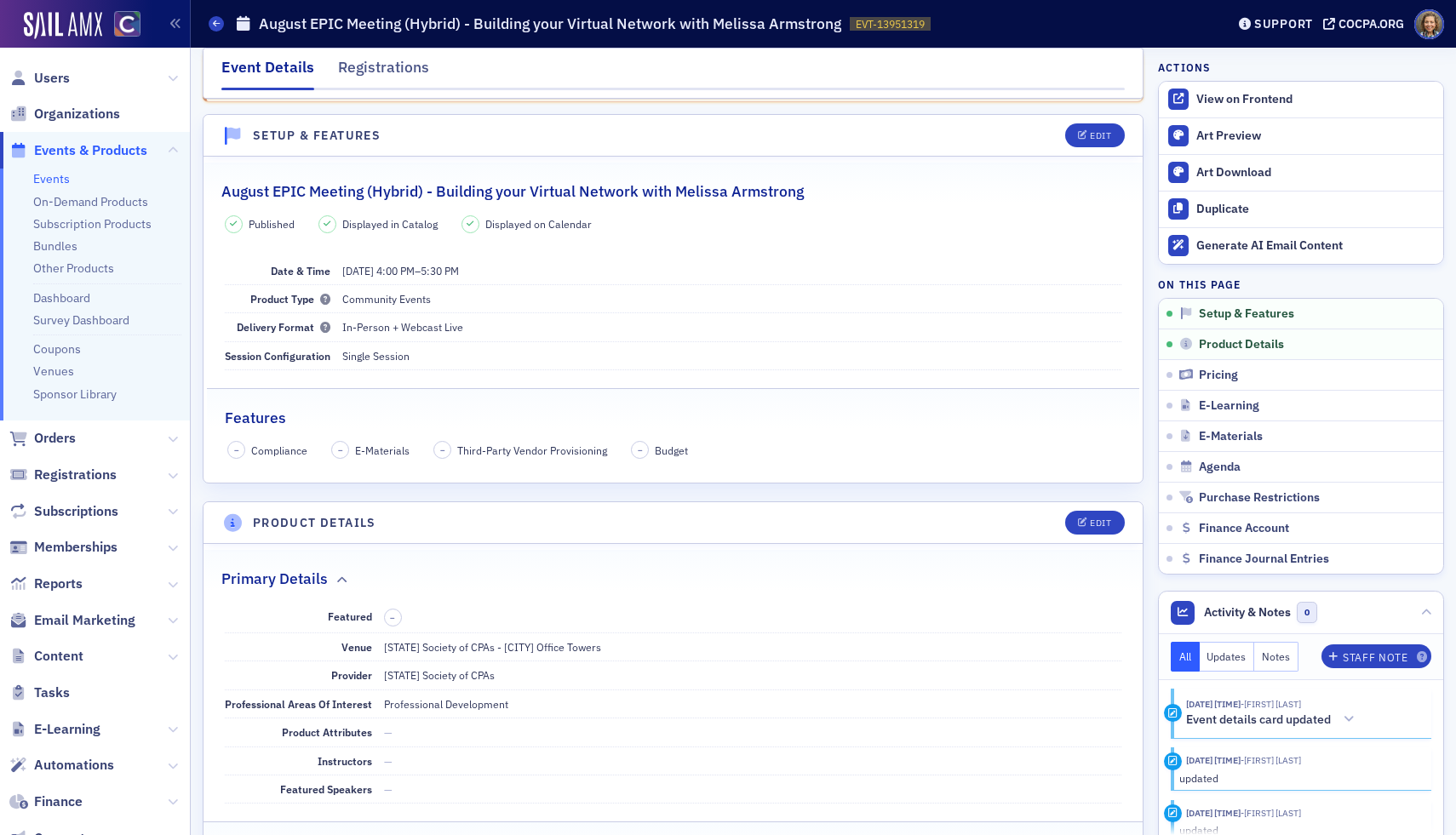 scroll, scrollTop: 43, scrollLeft: 0, axis: vertical 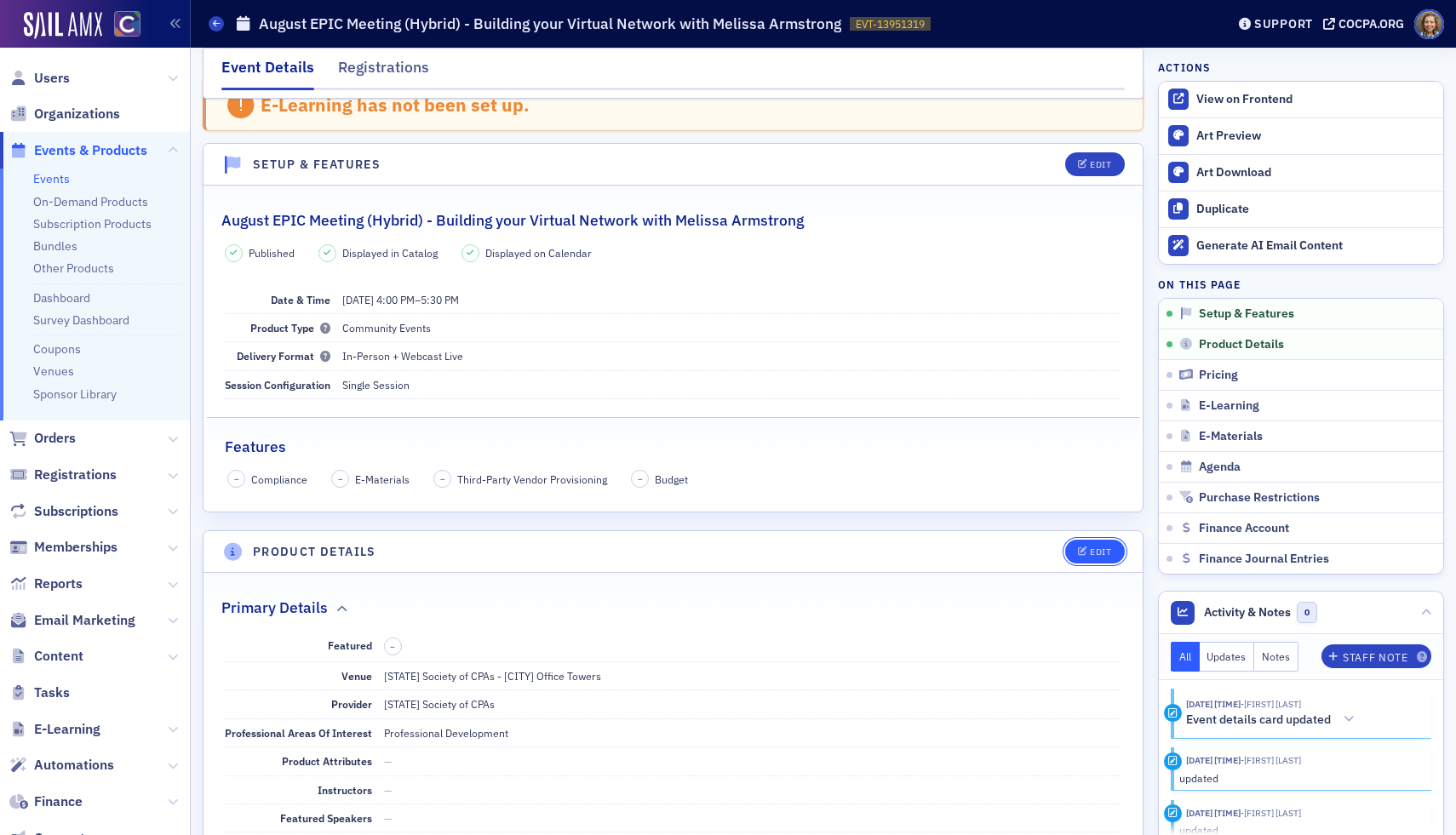 click on "Edit" 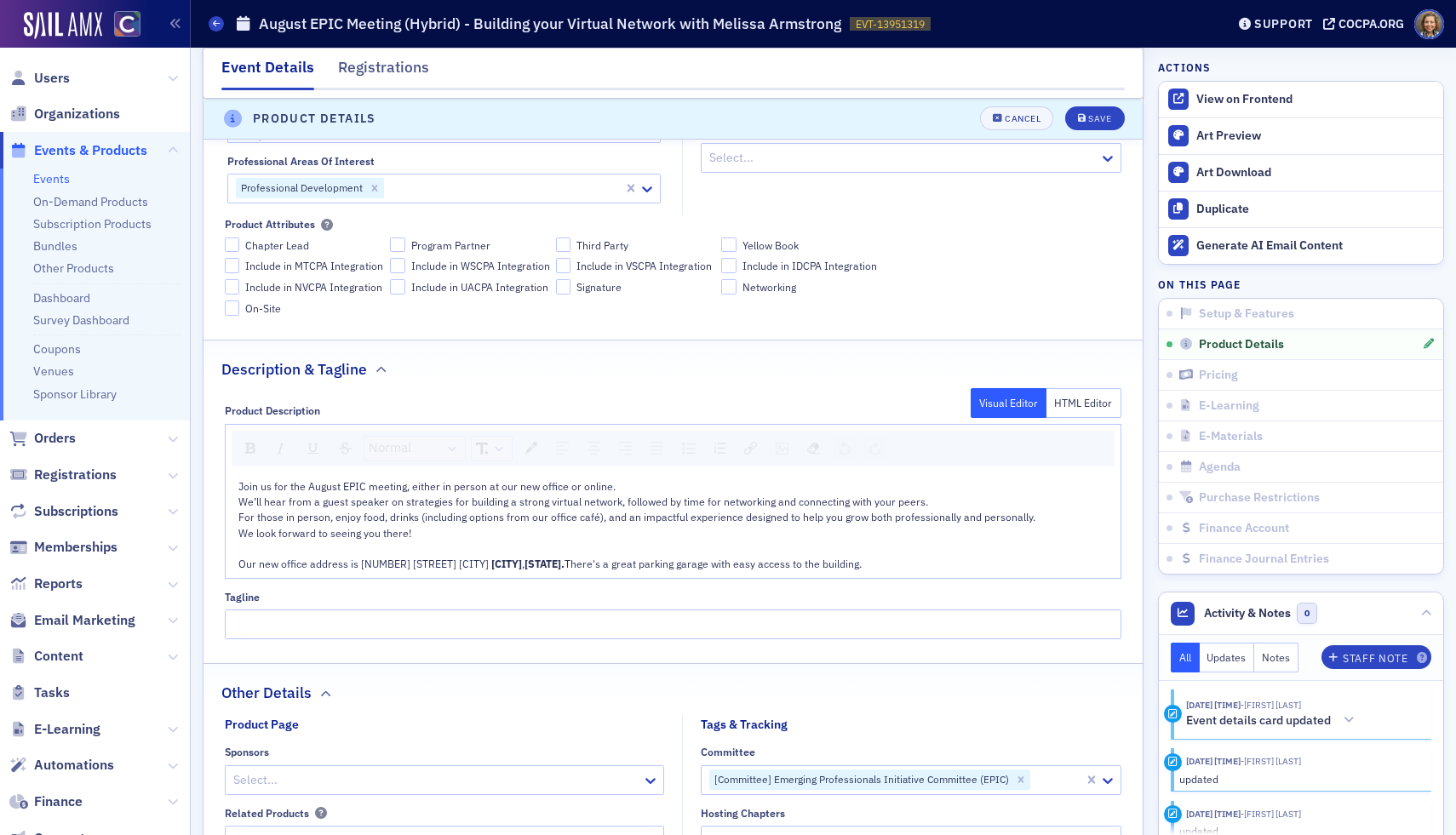 scroll, scrollTop: 705, scrollLeft: 0, axis: vertical 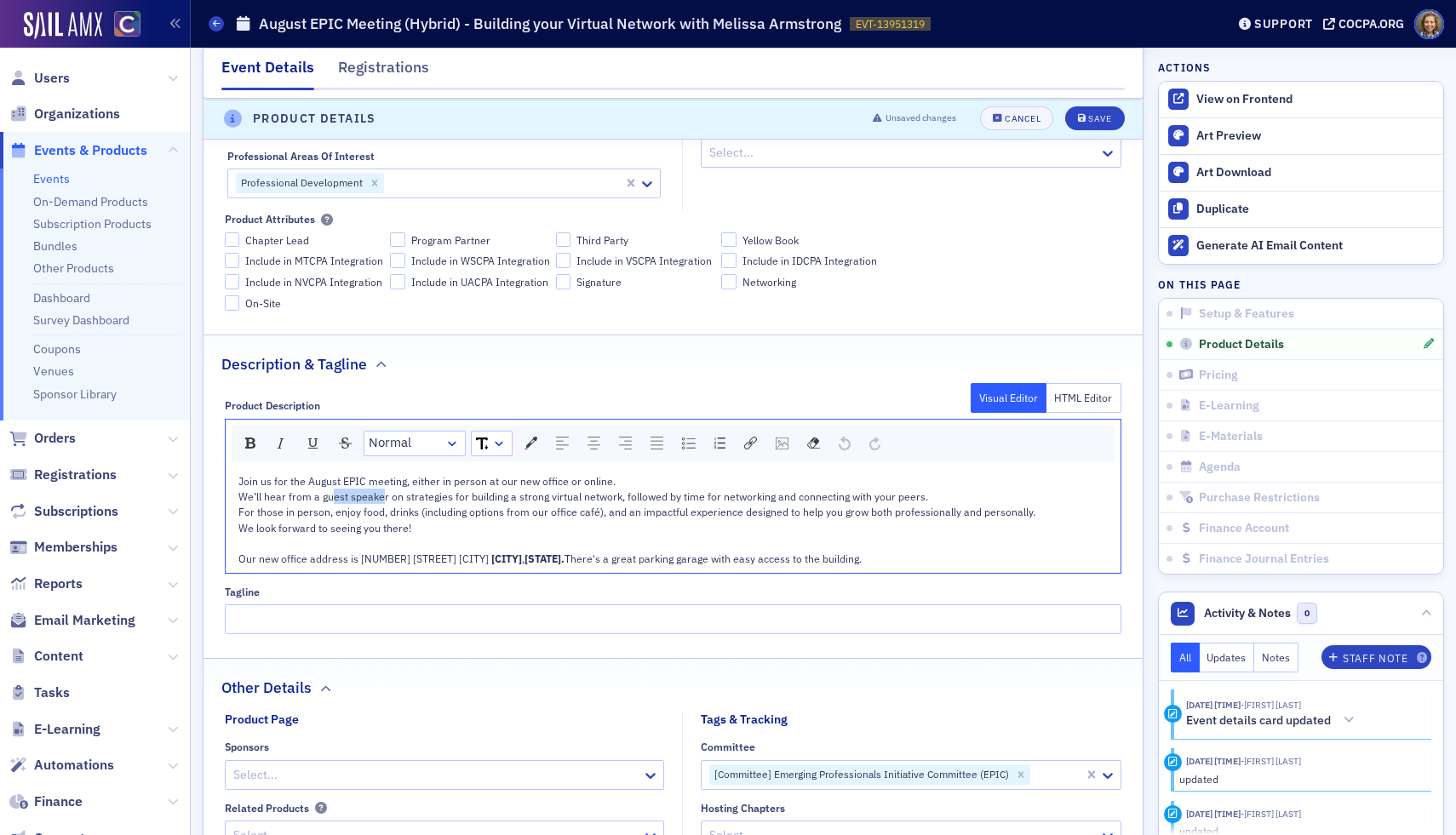 drag, startPoint x: 381, startPoint y: 495, endPoint x: 329, endPoint y: 495, distance: 52 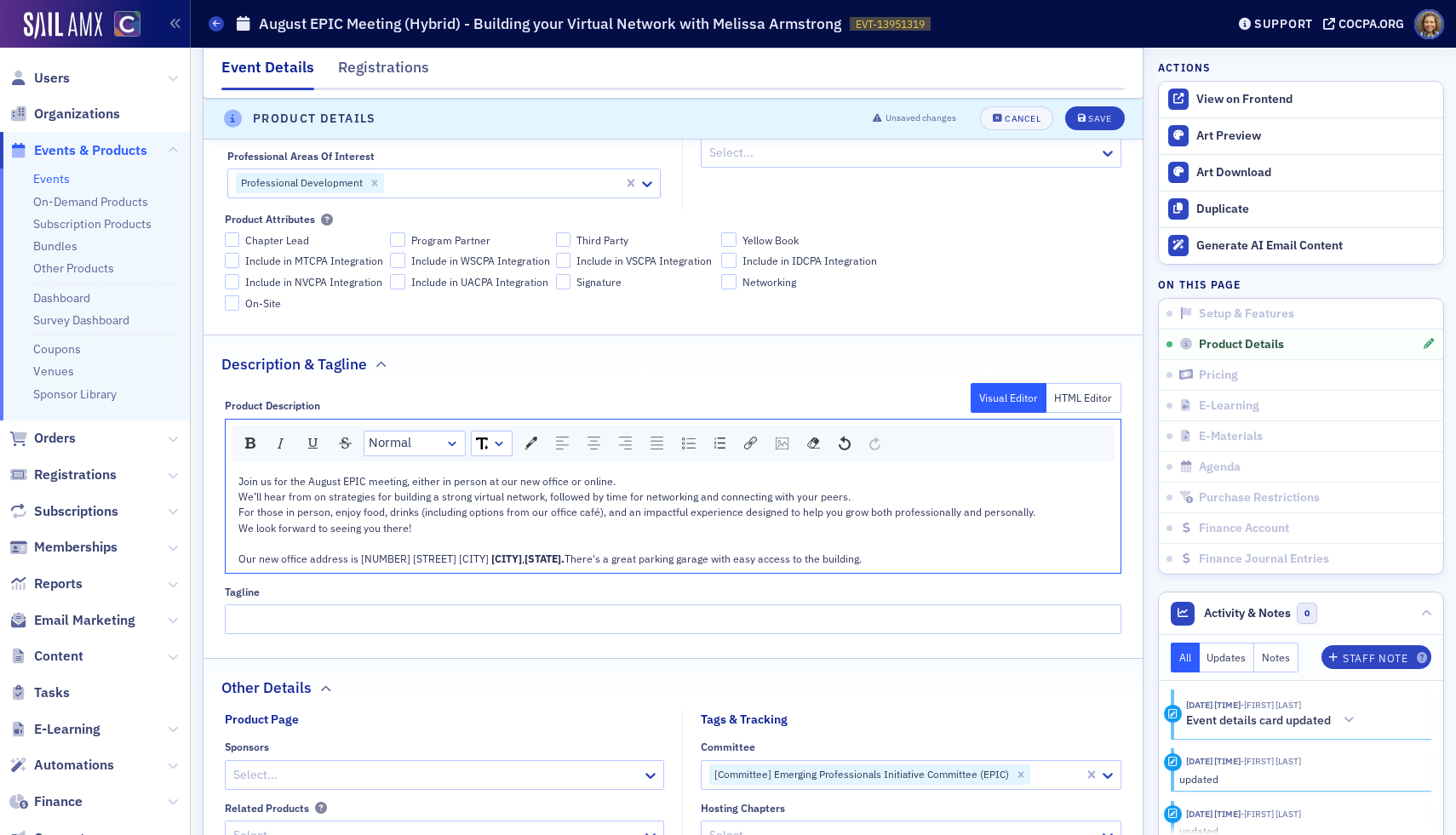 type 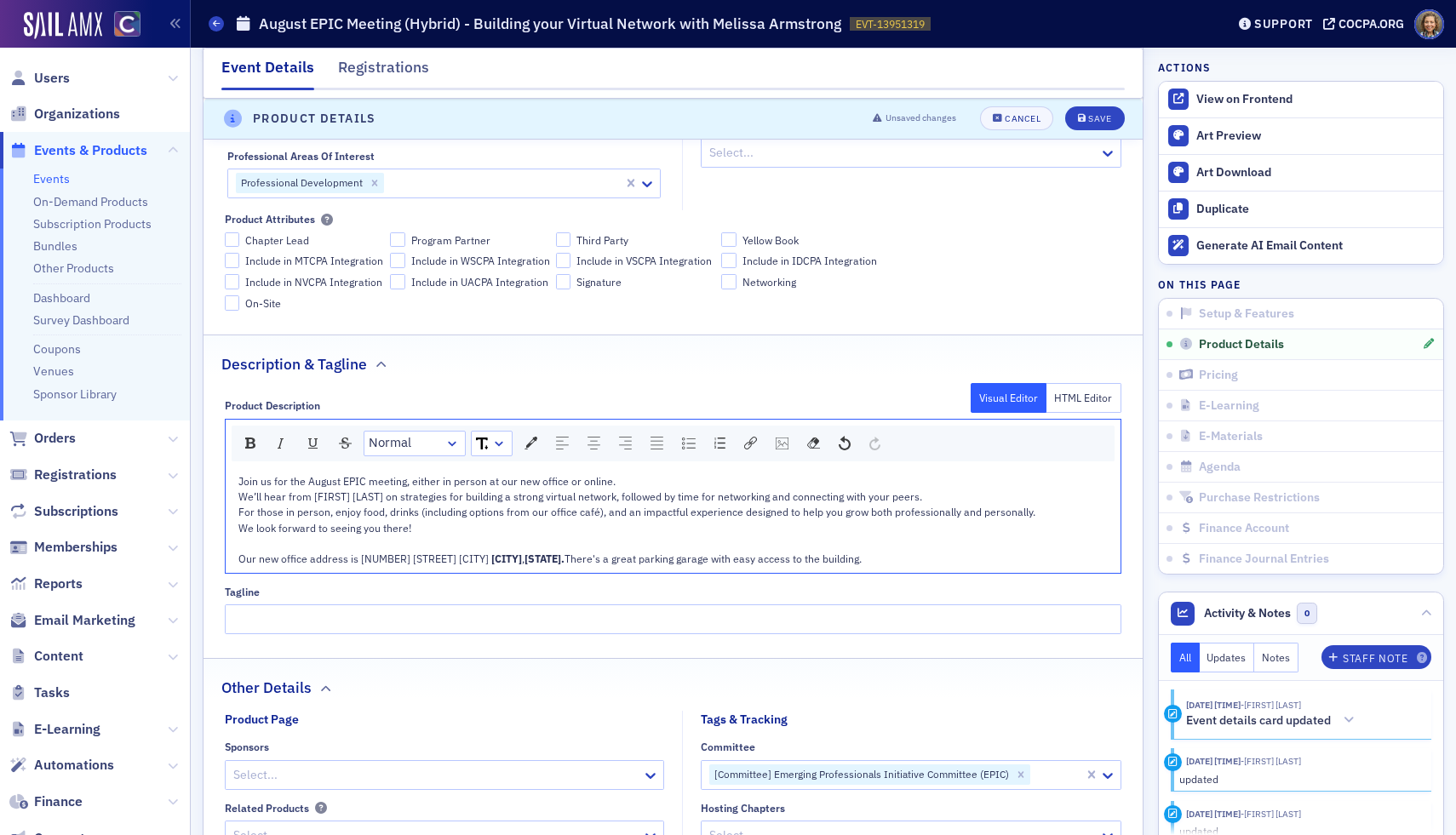 click on "We’ll hear from [FIRST] [LAST] on strategies for building a strong virtual network, followed by time for networking and connecting with your peers." 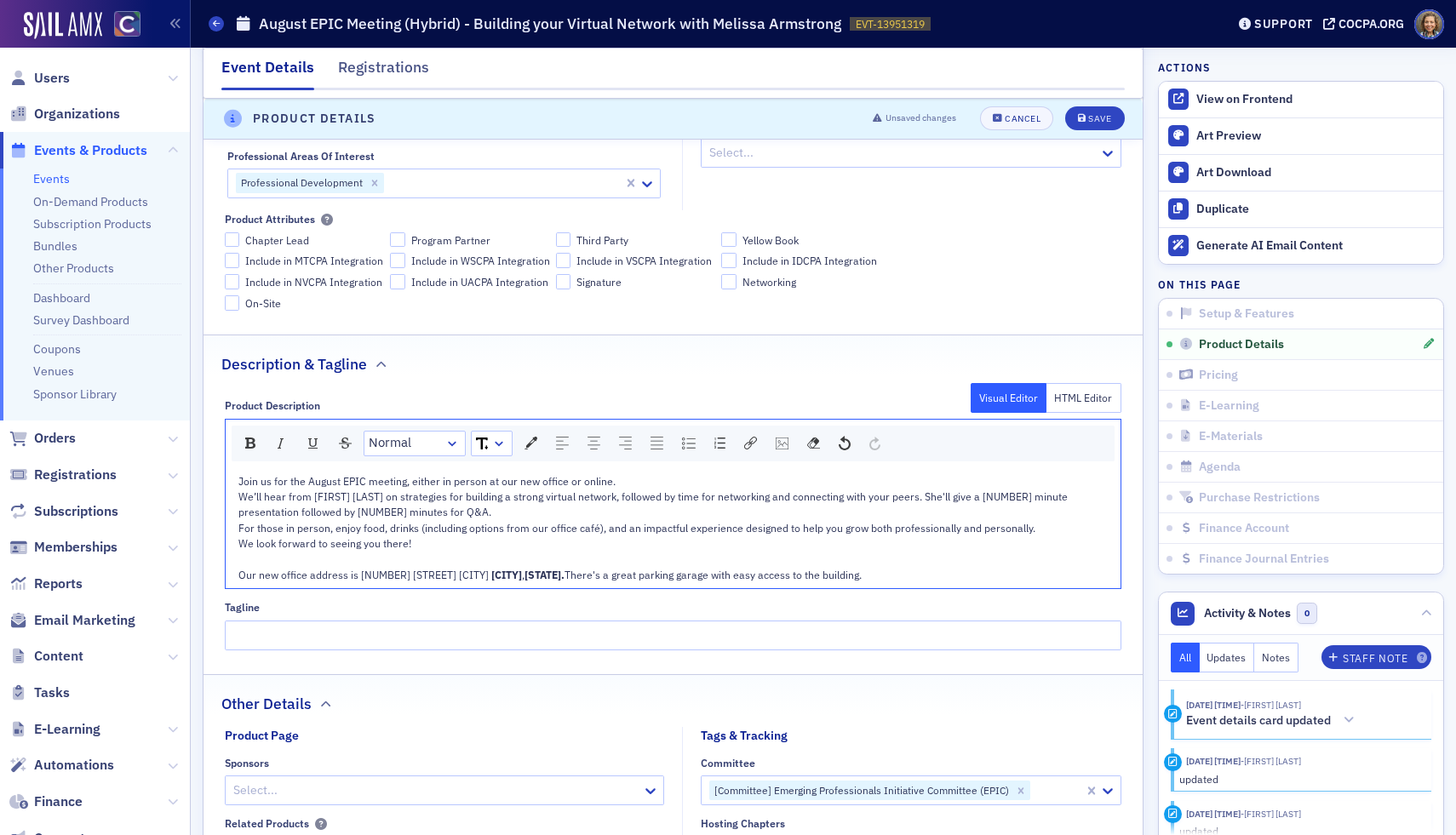 click on "For those in person, enjoy food, drinks (including options from our office café), and an impactful experience designed to help you grow both professionally and personally." 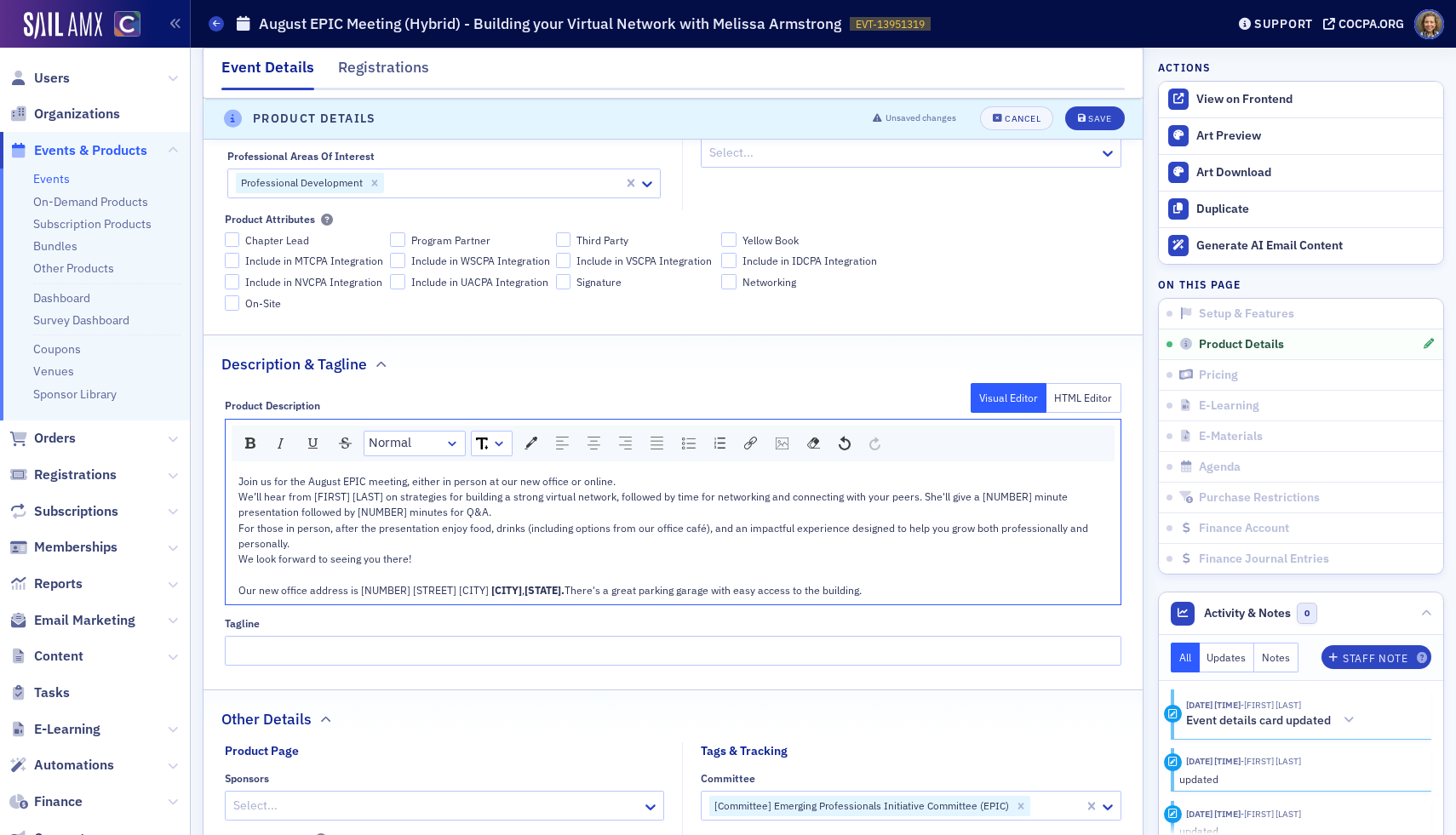 drag, startPoint x: 731, startPoint y: 529, endPoint x: 764, endPoint y: 546, distance: 37.121422 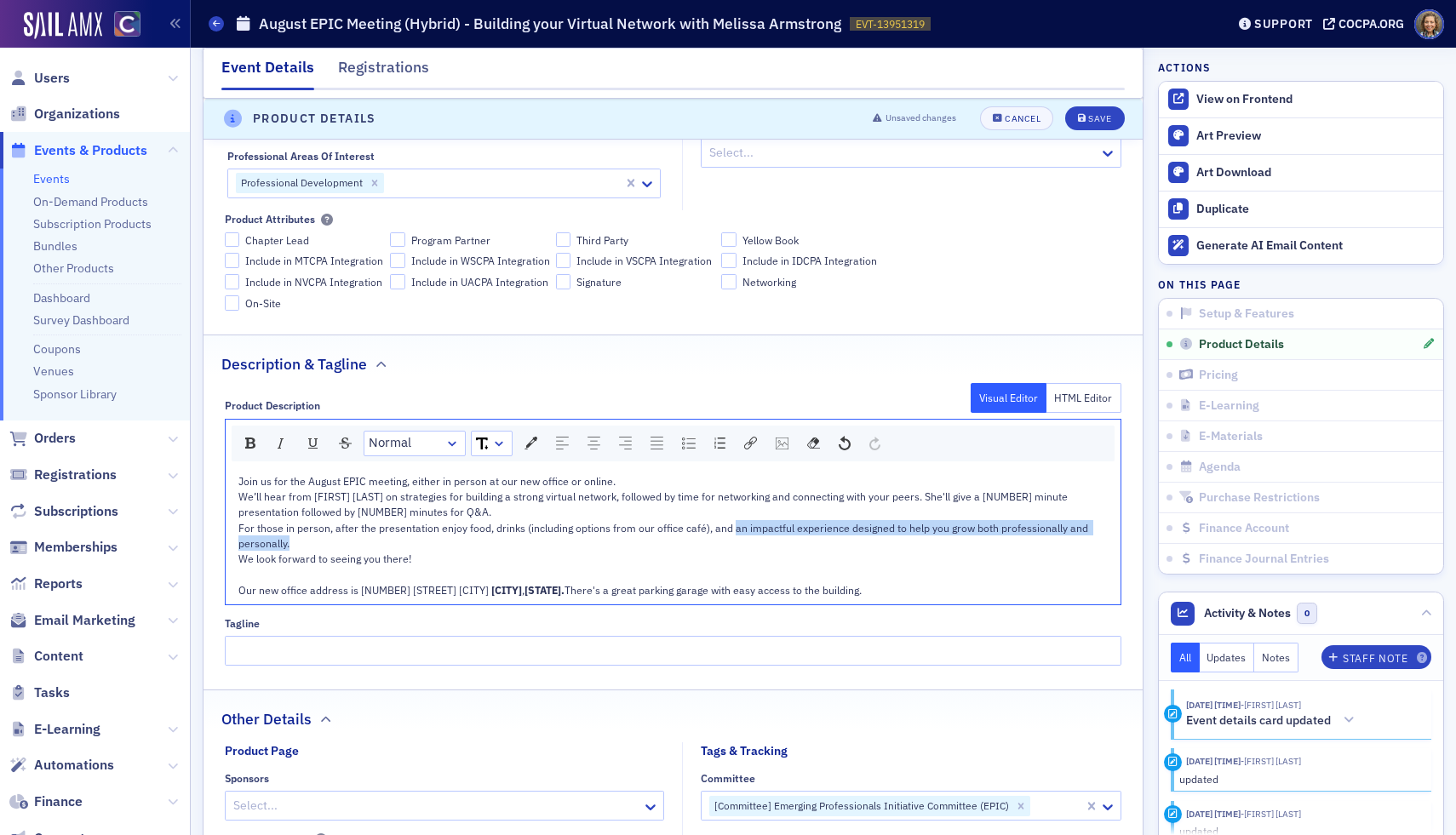 drag, startPoint x: 727, startPoint y: 526, endPoint x: 762, endPoint y: 538, distance: 37 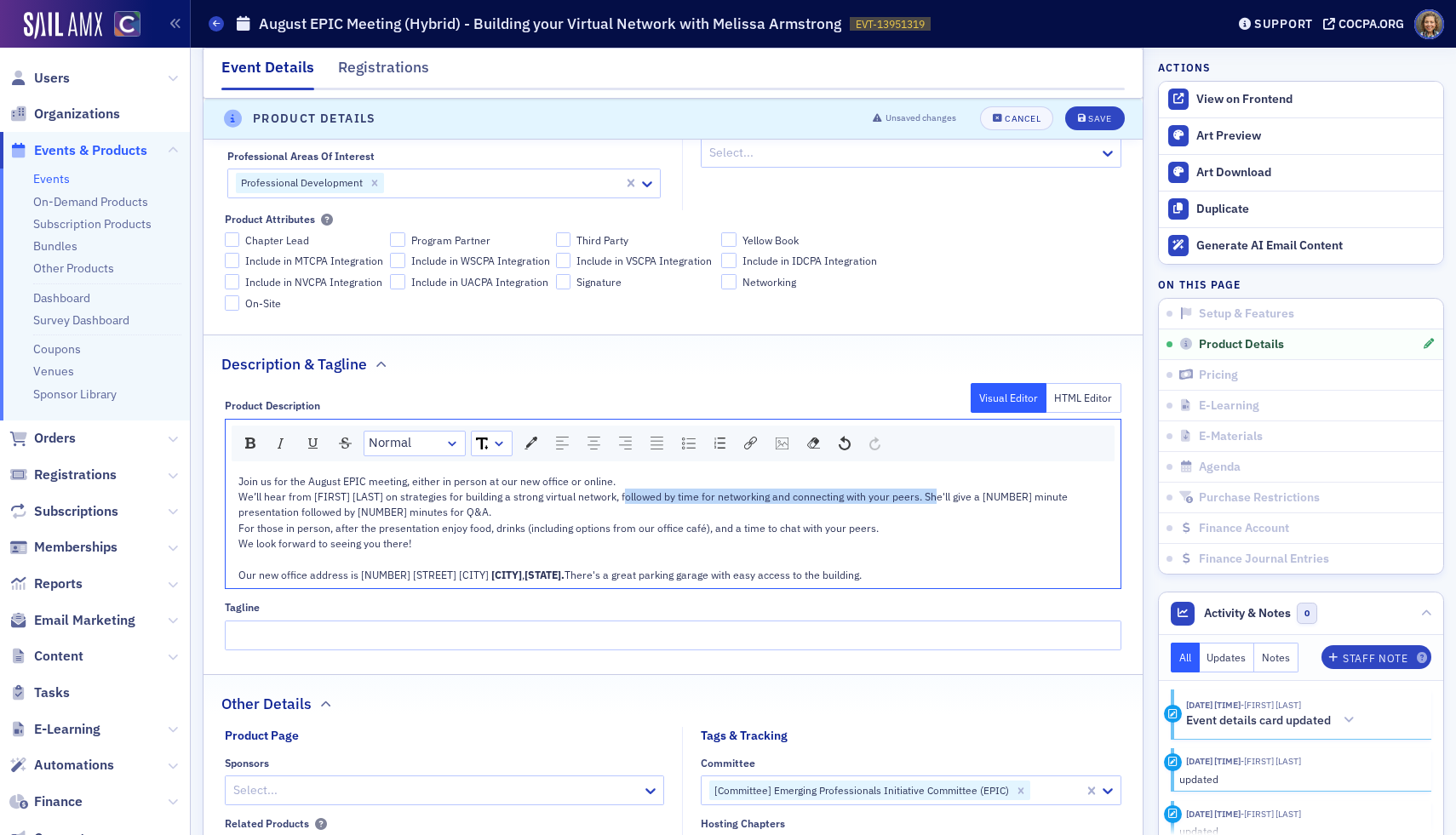 drag, startPoint x: 934, startPoint y: 496, endPoint x: 629, endPoint y: 498, distance: 305.00656 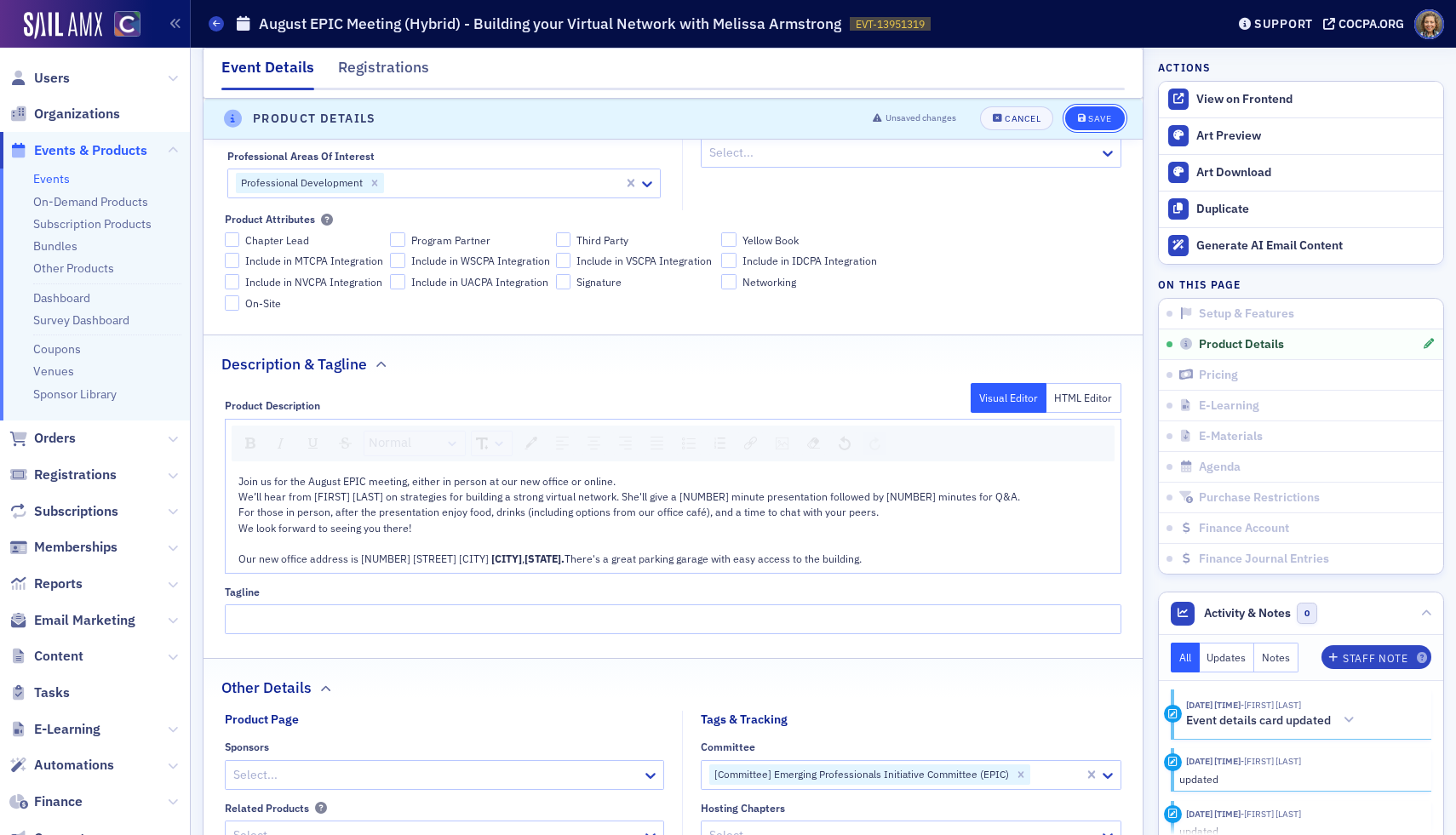 click on "Save" 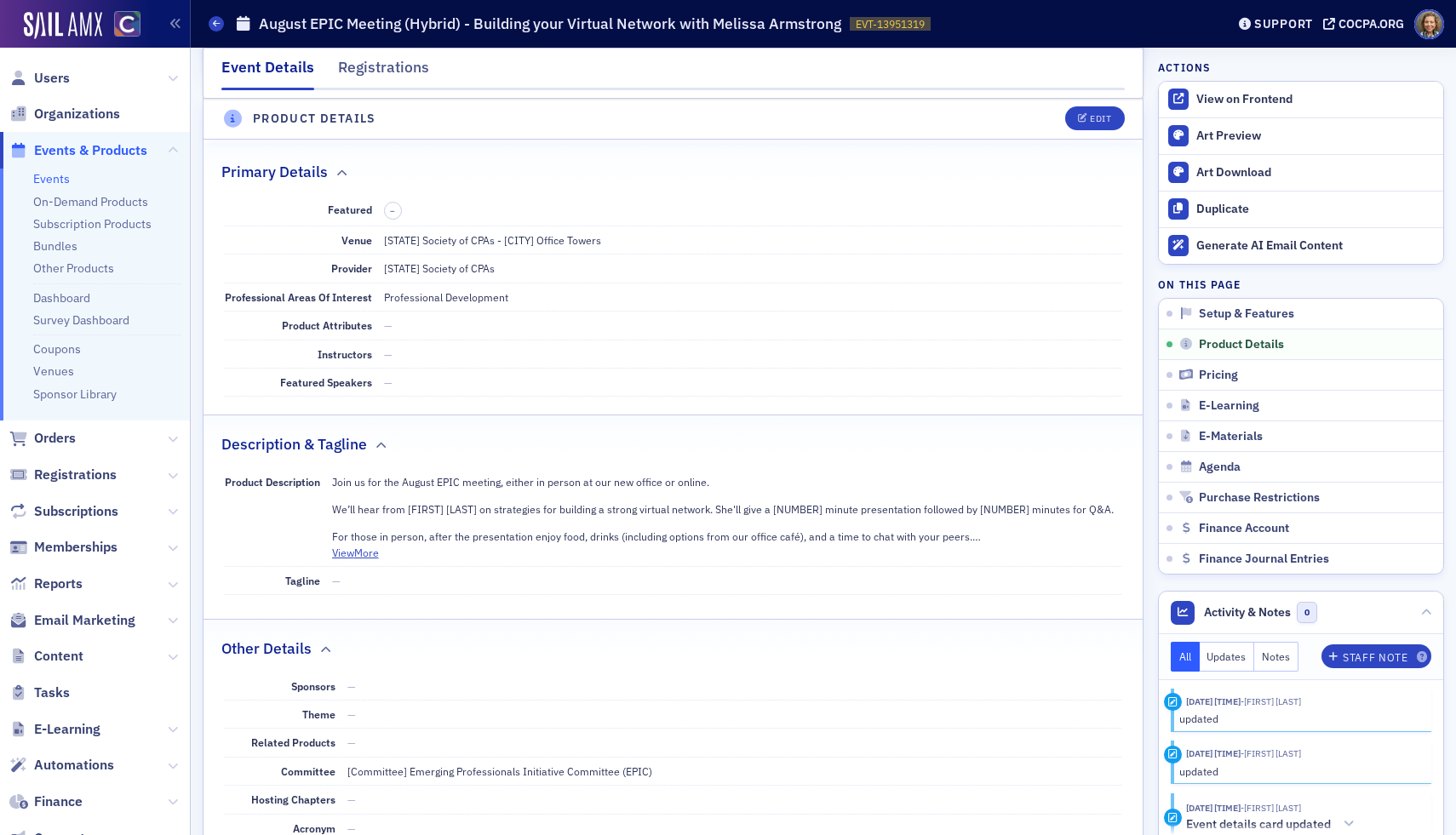 scroll, scrollTop: 475, scrollLeft: 0, axis: vertical 